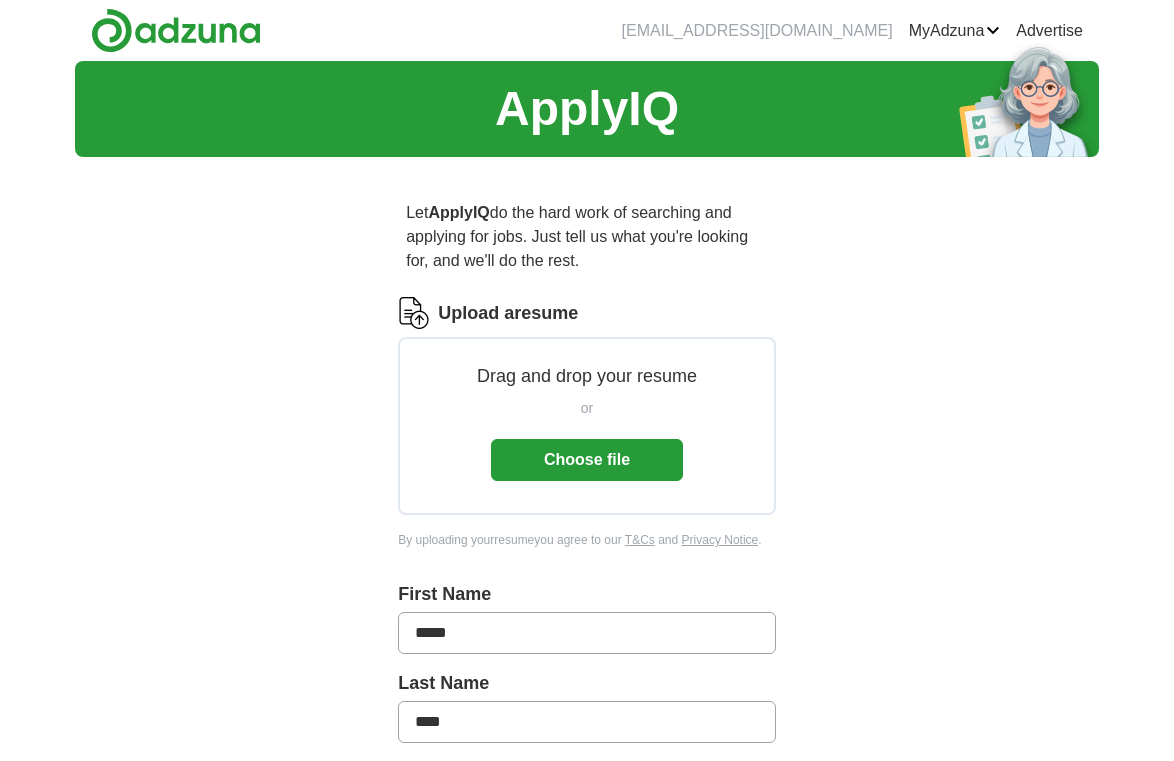 scroll, scrollTop: 0, scrollLeft: 0, axis: both 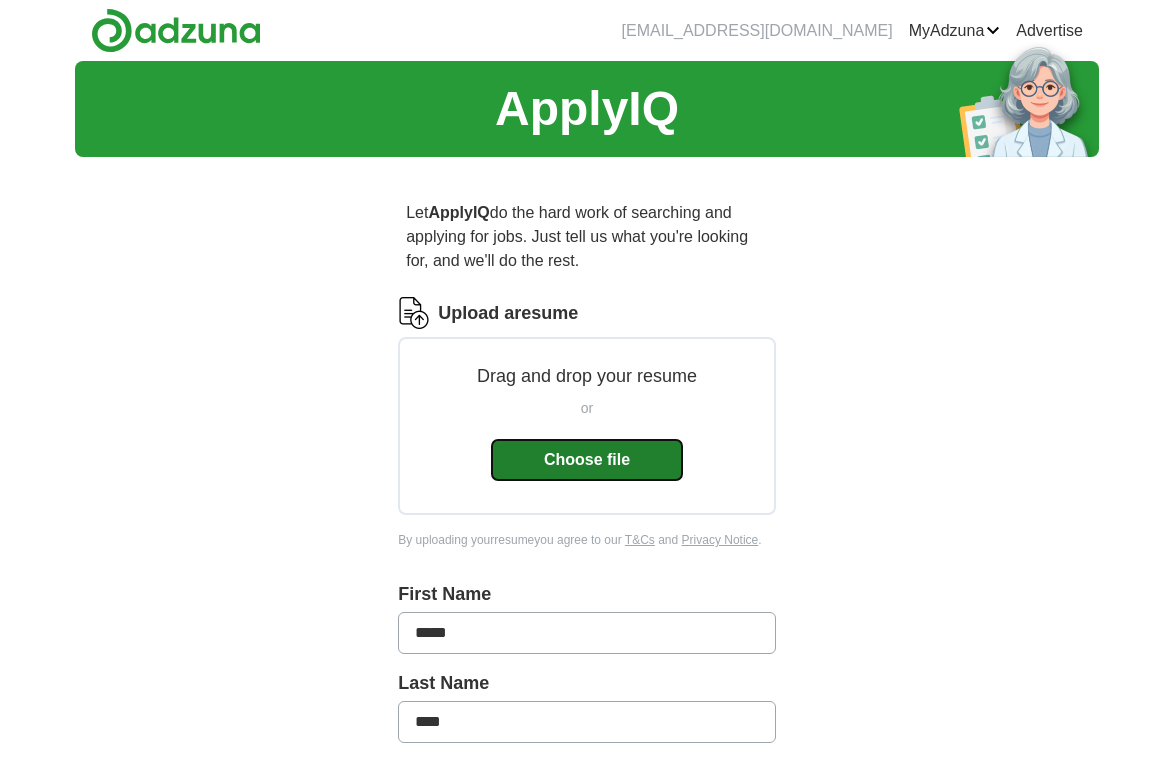 click on "Choose file" at bounding box center [587, 460] 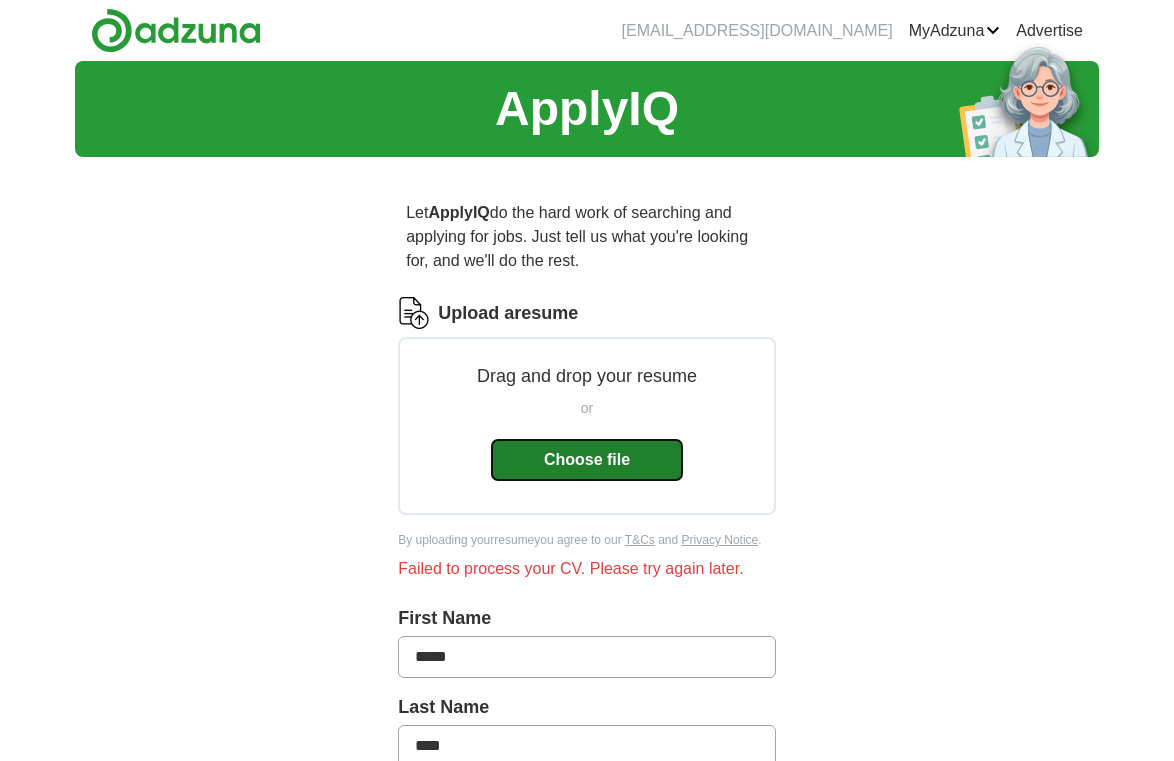 click on "Choose file" at bounding box center (587, 460) 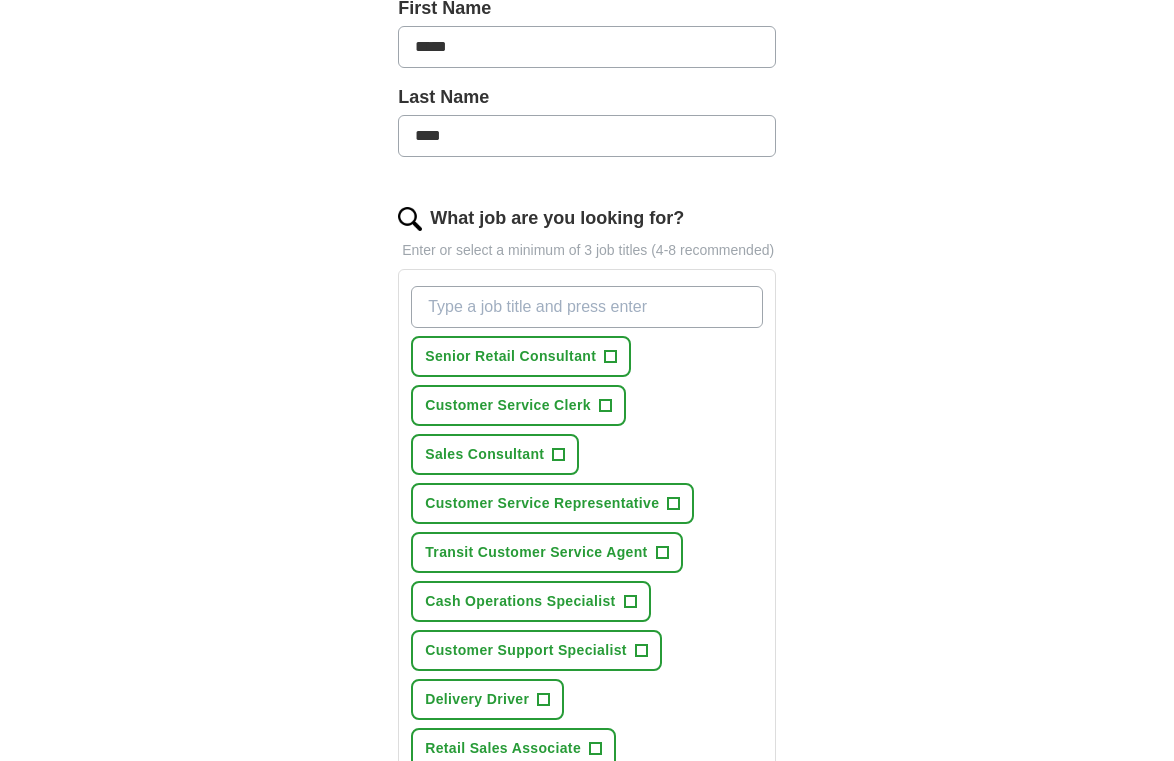 scroll, scrollTop: 506, scrollLeft: 0, axis: vertical 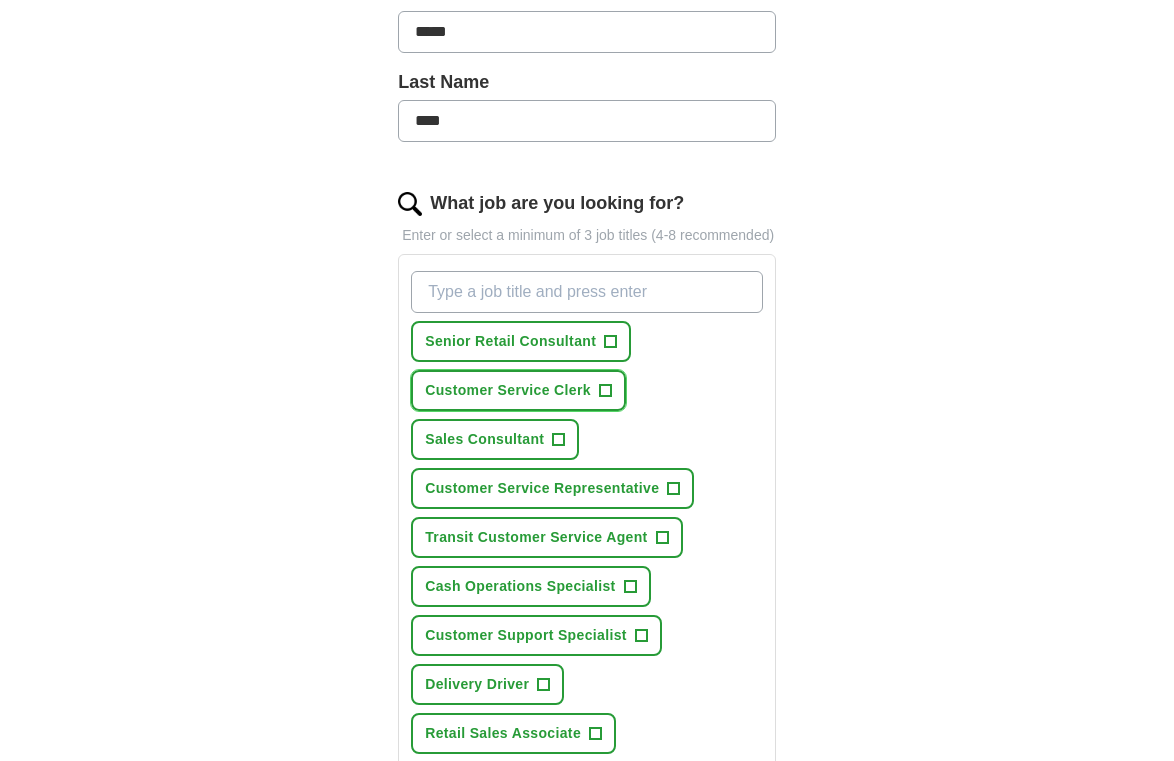 click on "Customer Service Clerk +" at bounding box center [518, 390] 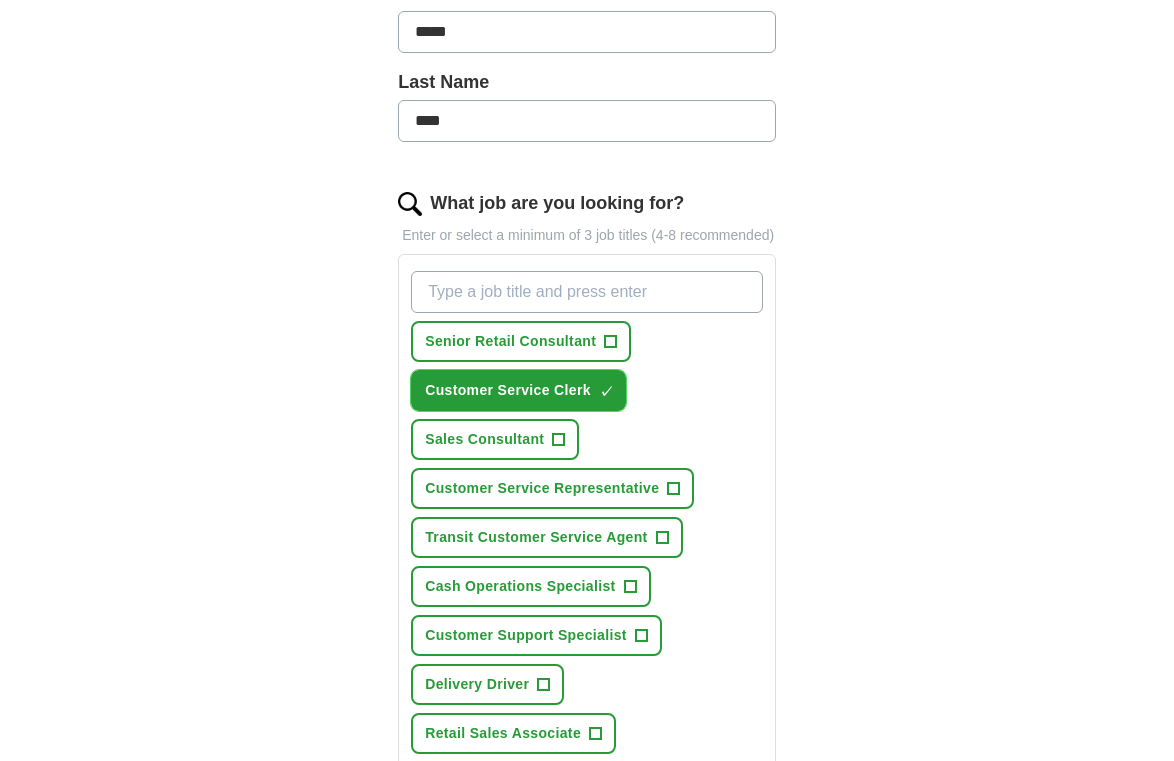 scroll, scrollTop: 897, scrollLeft: 0, axis: vertical 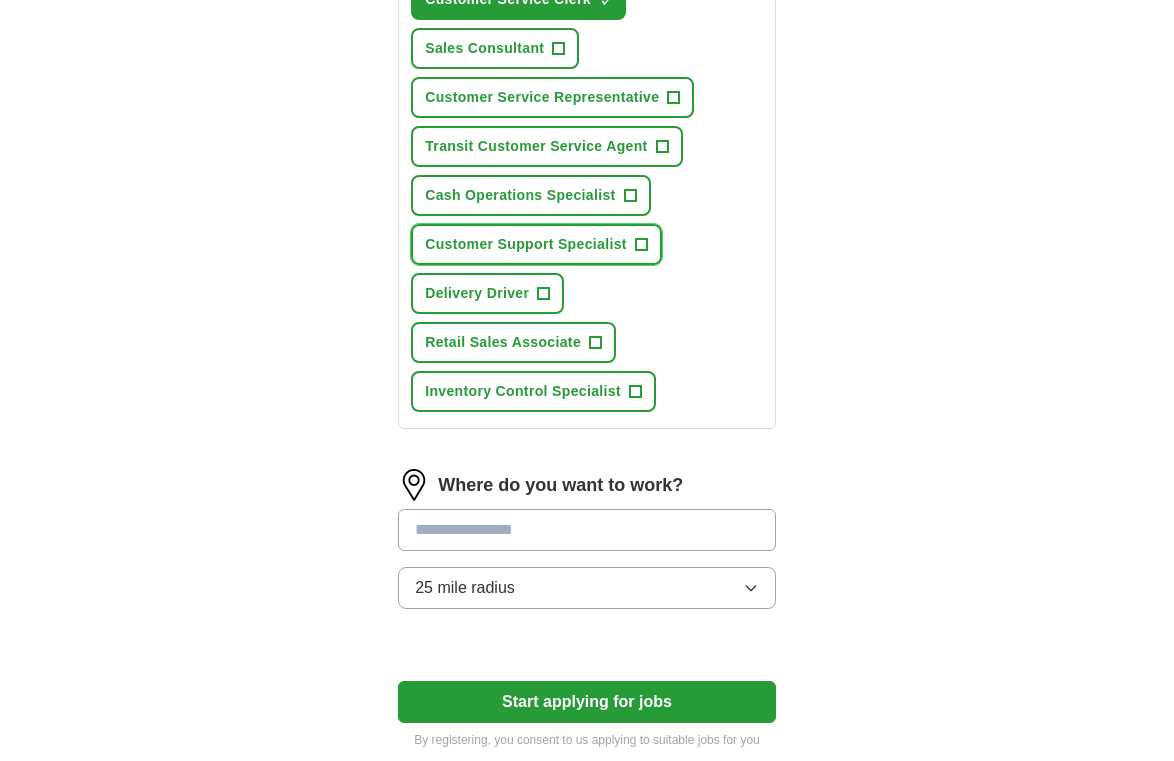 click on "Customer Support Specialist +" at bounding box center (536, 244) 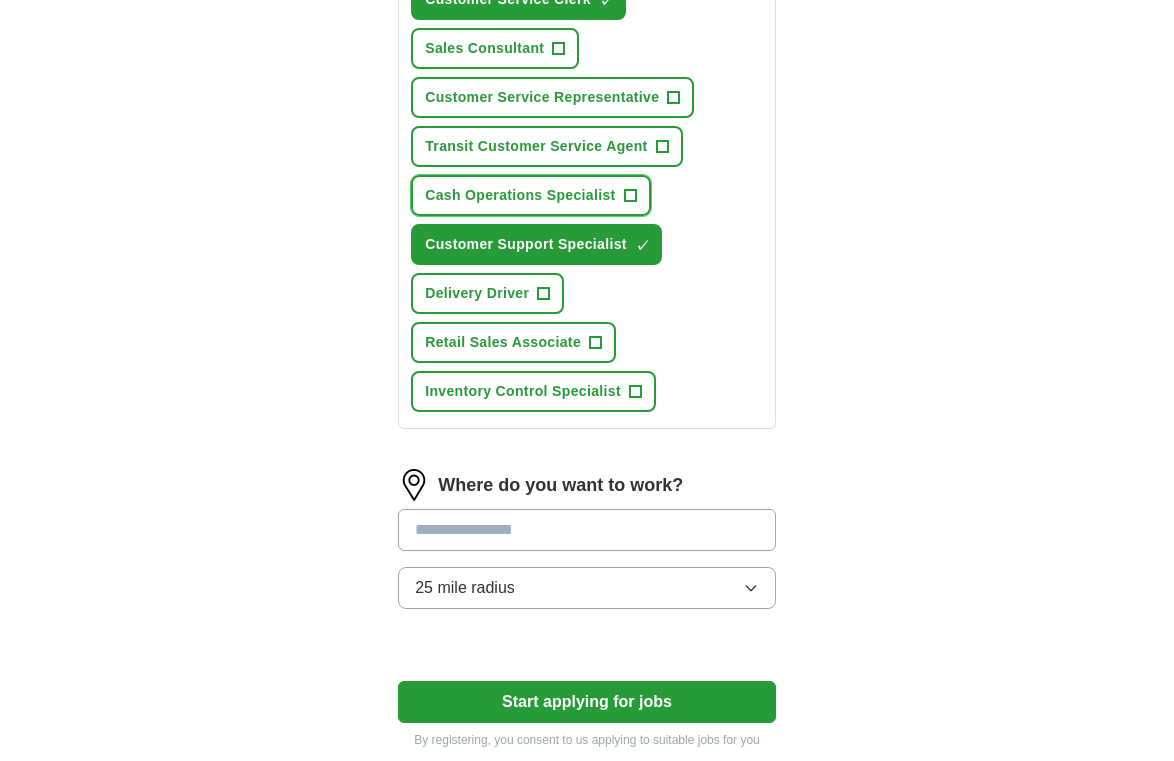 click on "Cash Operations Specialist +" at bounding box center [530, 195] 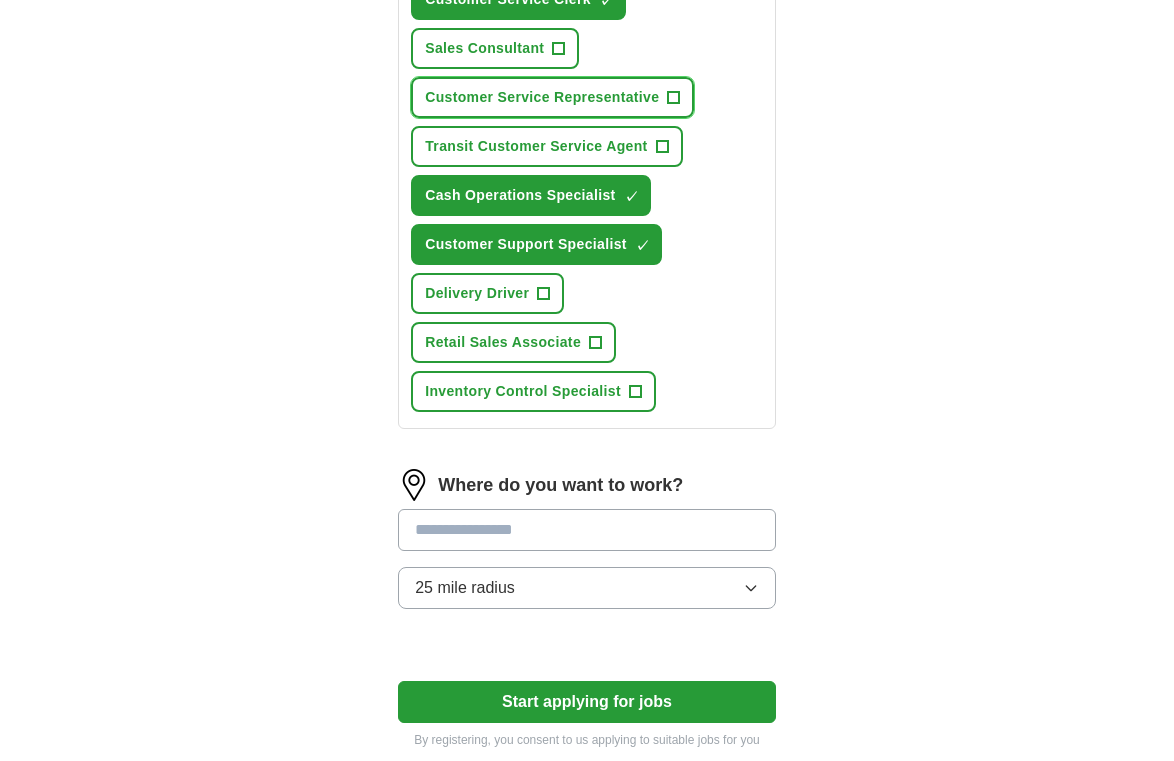 click on "Customer Service Representative" at bounding box center (542, 97) 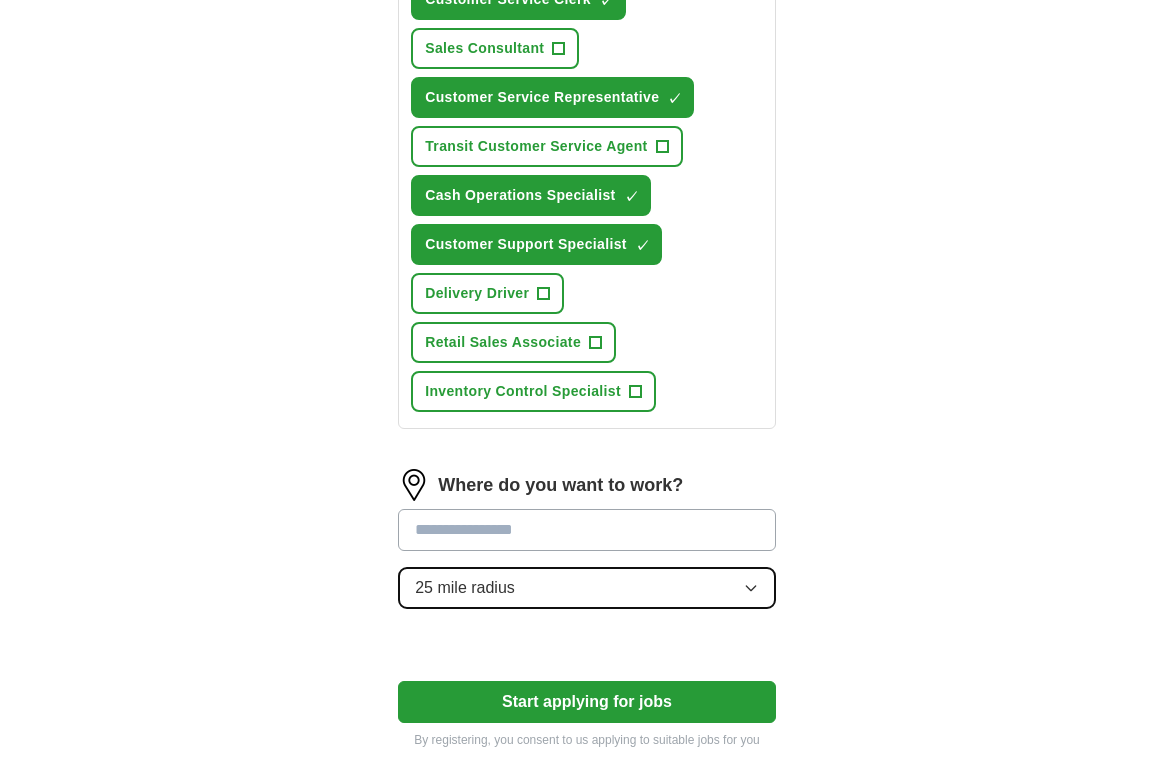 click 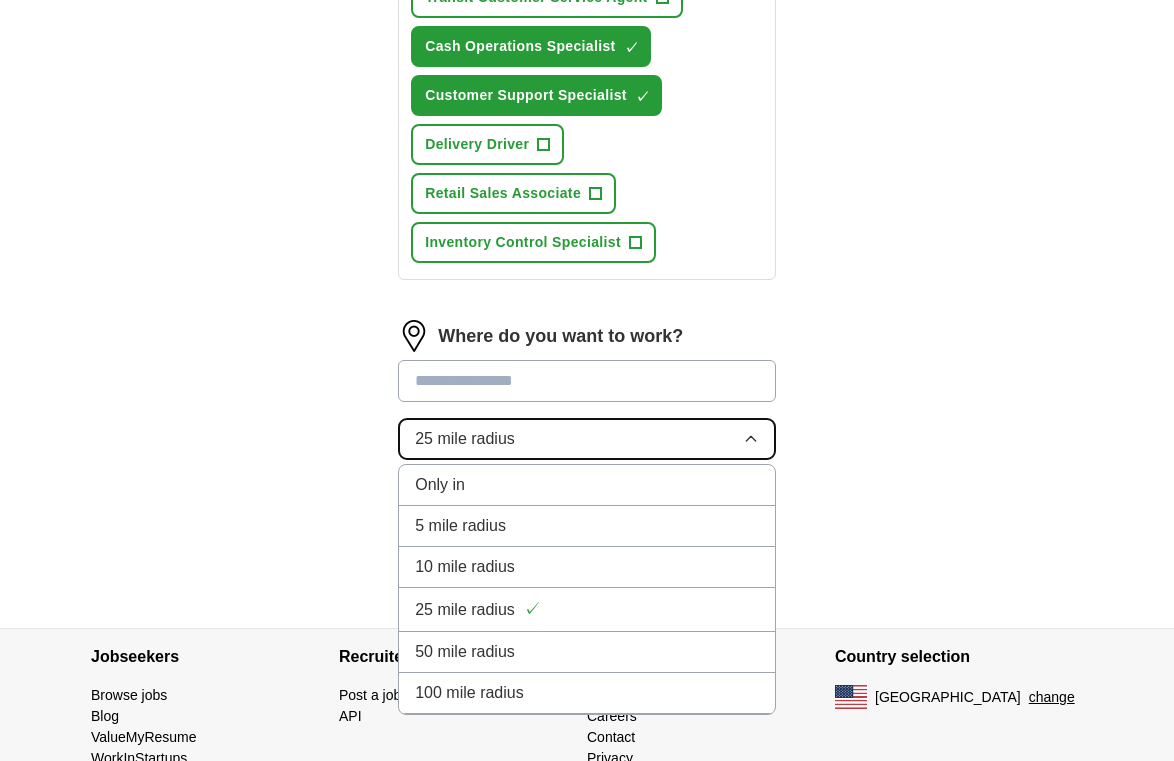 scroll, scrollTop: 1156, scrollLeft: 0, axis: vertical 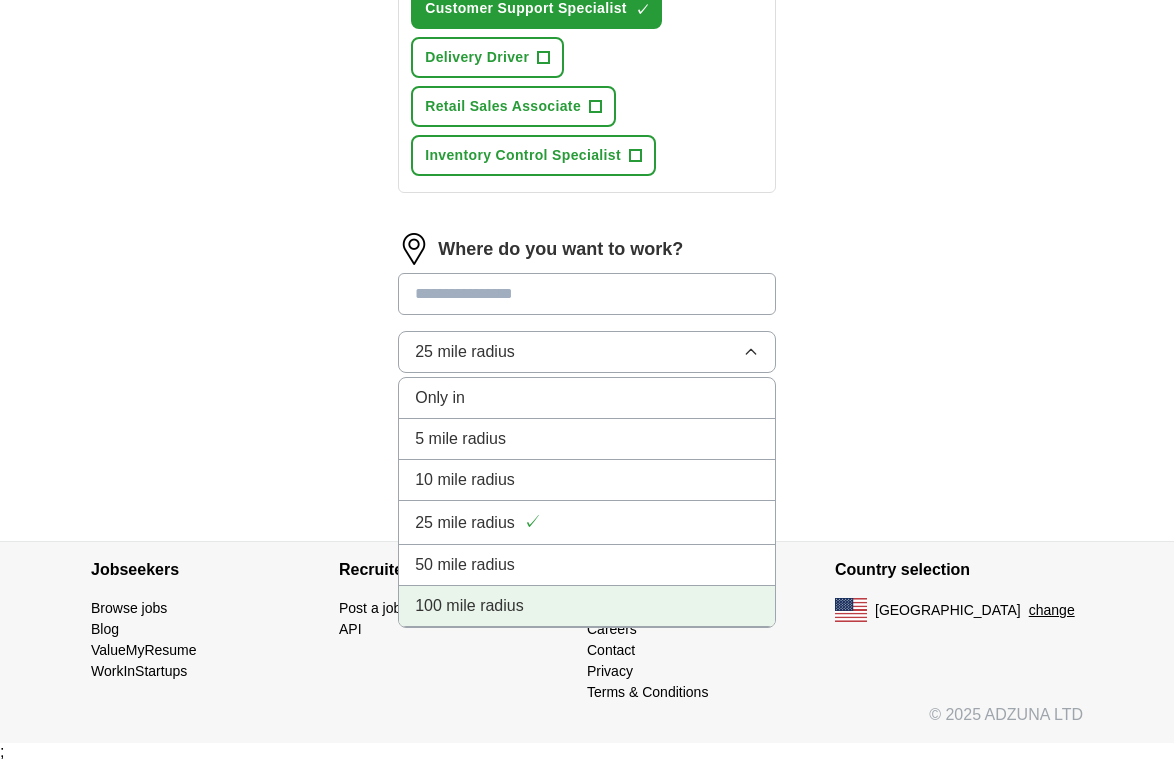 click on "100 mile radius" at bounding box center (587, 606) 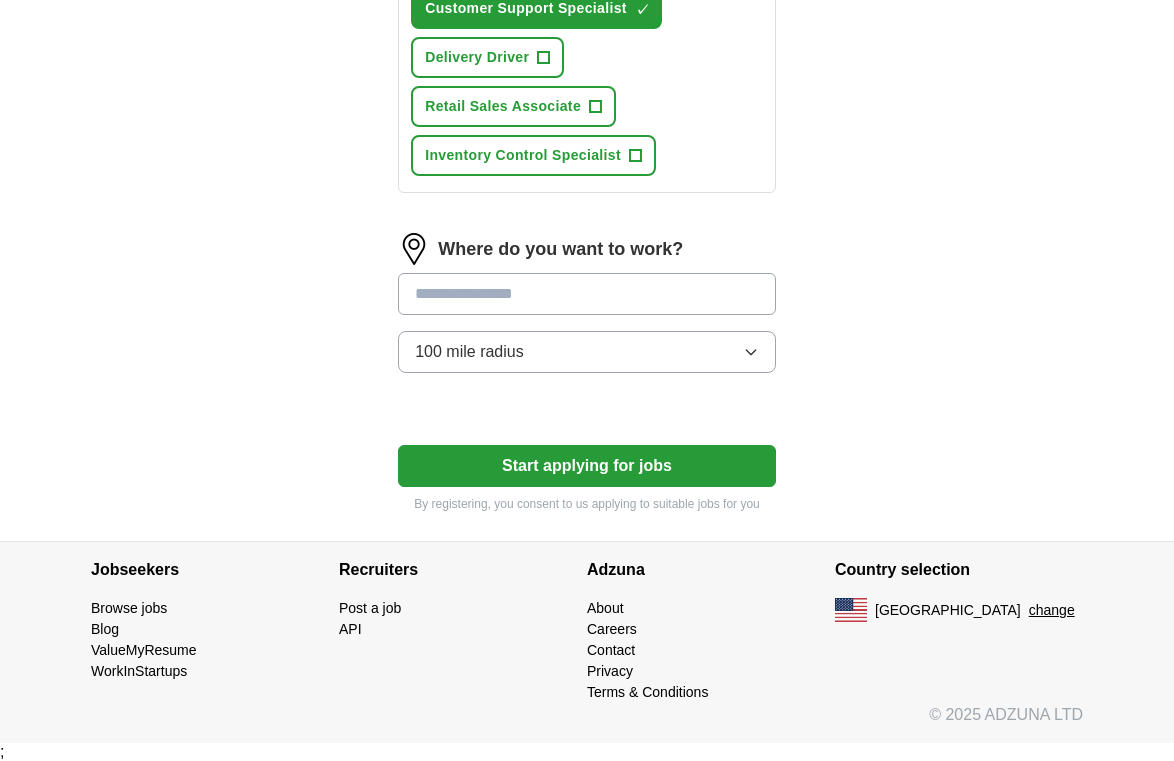 click at bounding box center [587, 294] 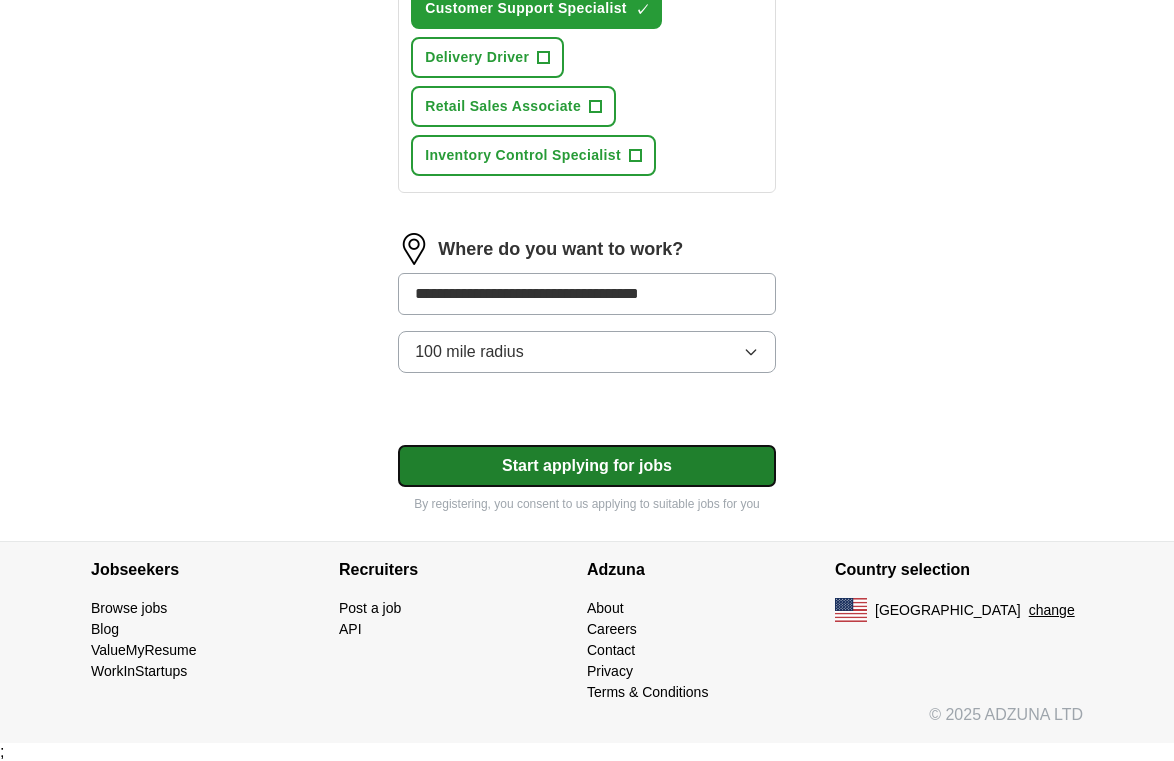 click on "Start applying for jobs" at bounding box center [587, 466] 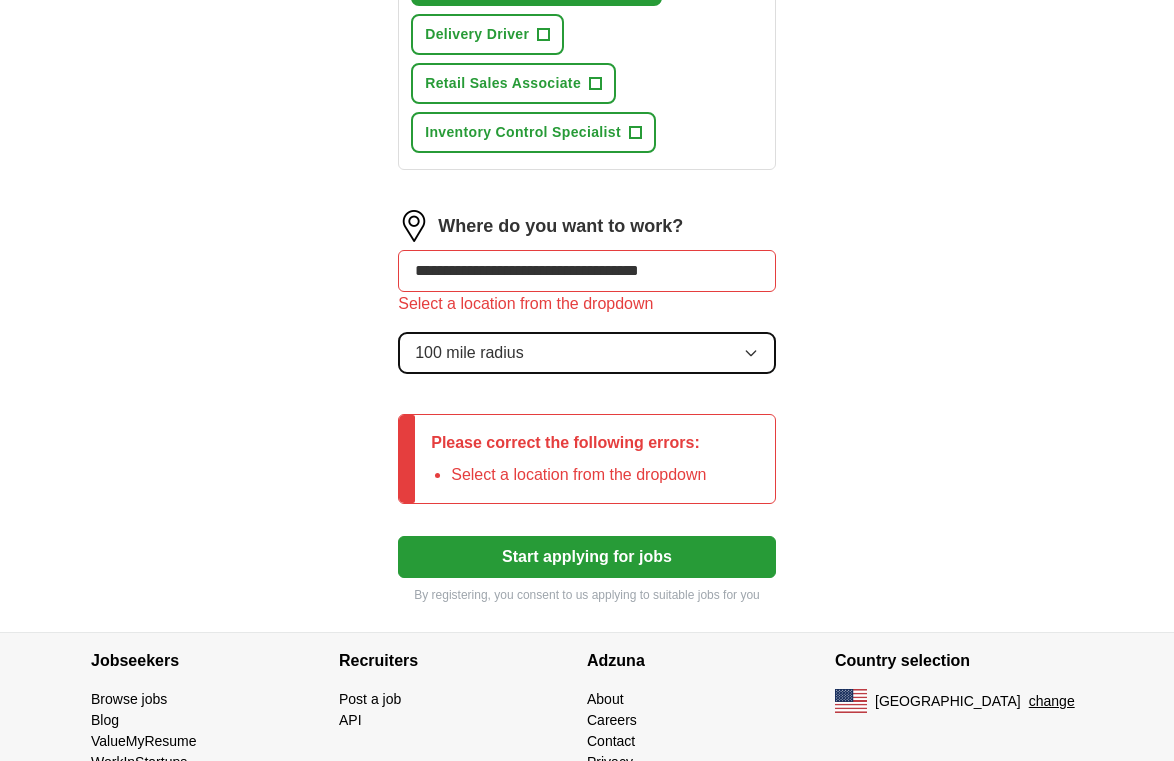 click on "100 mile radius" at bounding box center [587, 353] 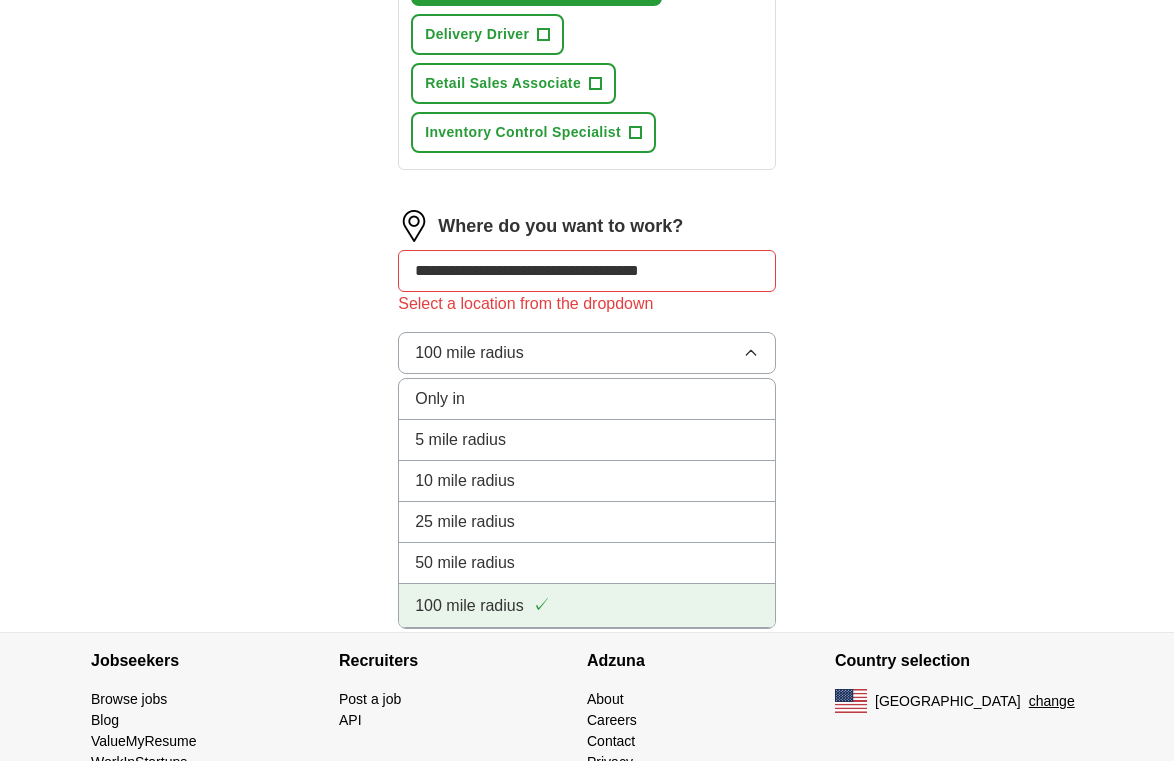 click on "100 mile radius ✓" at bounding box center (587, 605) 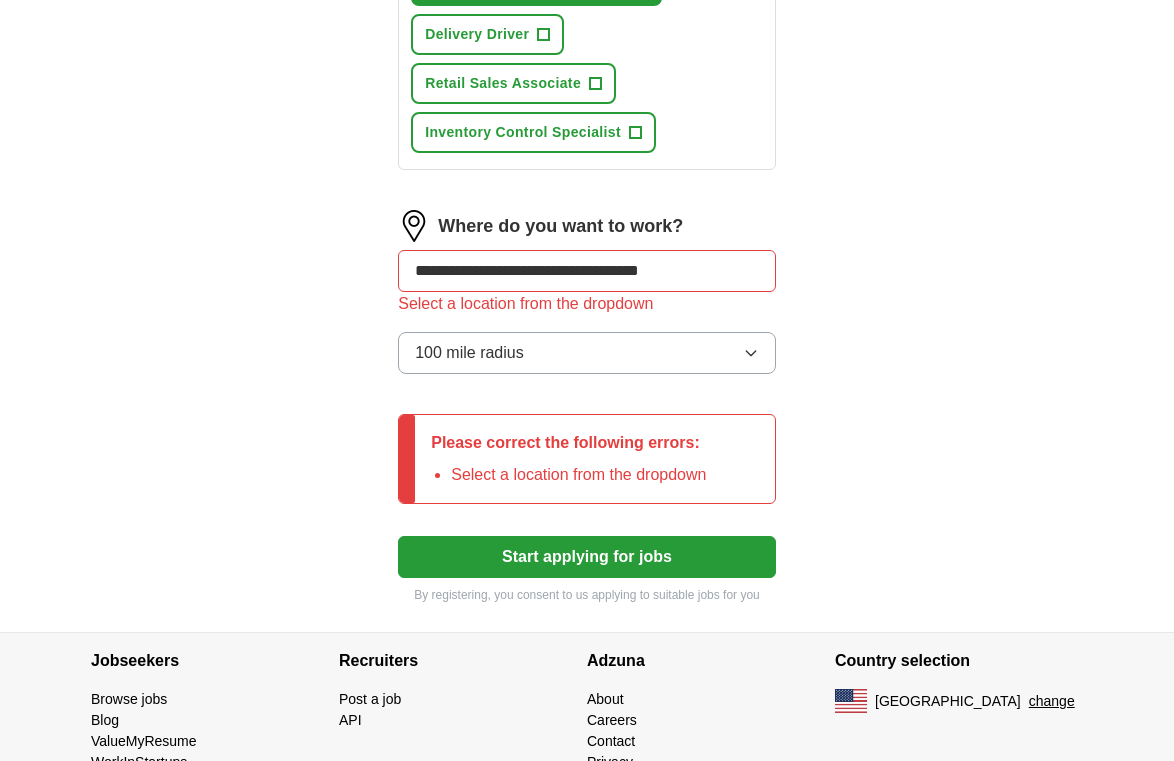 drag, startPoint x: 715, startPoint y: 283, endPoint x: 88, endPoint y: 269, distance: 627.15625 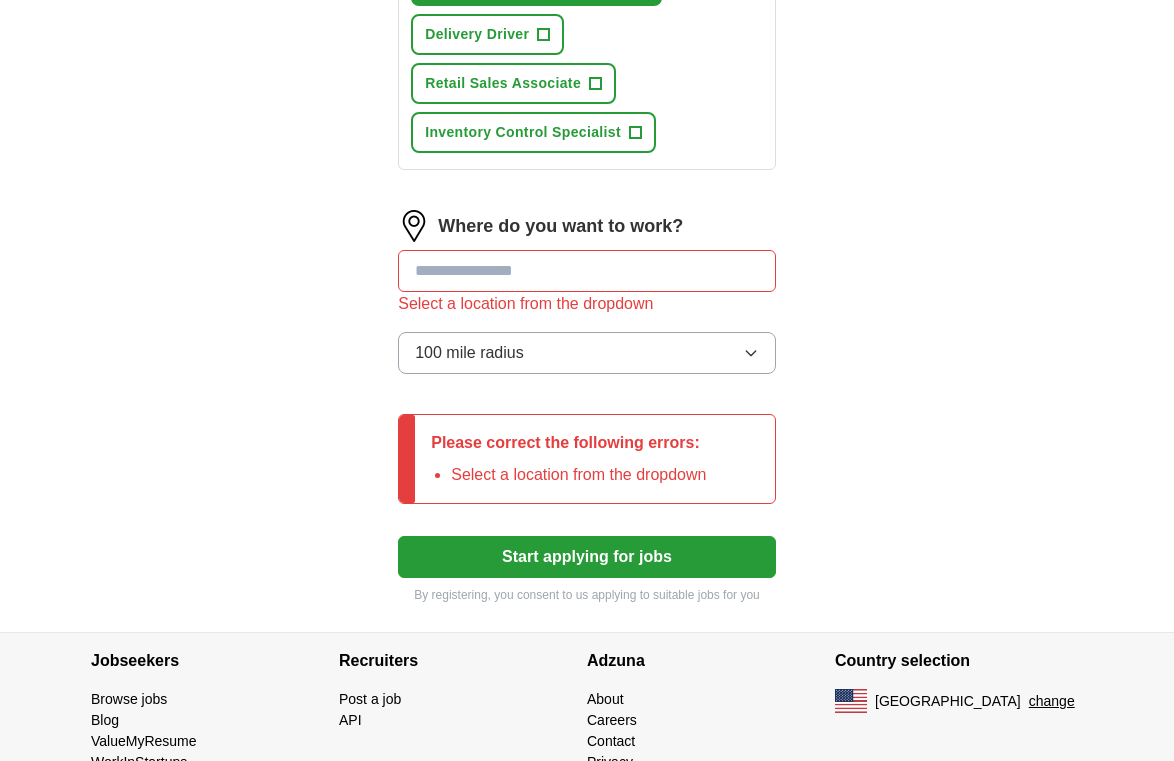 click on "ApplyIQ Let  ApplyIQ  do the hard work of searching and applying for jobs. Just tell us what you're looking for, and we'll do the rest. Select a resume Customer Service Clerk - Resume.pdf [DATE] 12:49 Upload a different  resume By uploading your  resume  you agree to our   T&Cs   and   Privacy Notice . First Name ***** Last Name **** What job are you looking for? Enter or select a minimum of 3 job titles (4-8 recommended) Senior Retail Consultant + Customer Service Clerk ✓ × Sales Consultant + Customer Service Representative ✓ × Transit Customer Service Agent + Cash Operations Specialist ✓ × Customer Support Specialist ✓ × Delivery Driver + Retail Sales Associate + Inventory Control Specialist + Where do you want to work? Select a location from the dropdown 100 mile radius Please correct the following errors: Select a location from the dropdown Start applying for jobs By registering, you consent to us applying to suitable jobs for you" at bounding box center (587, -232) 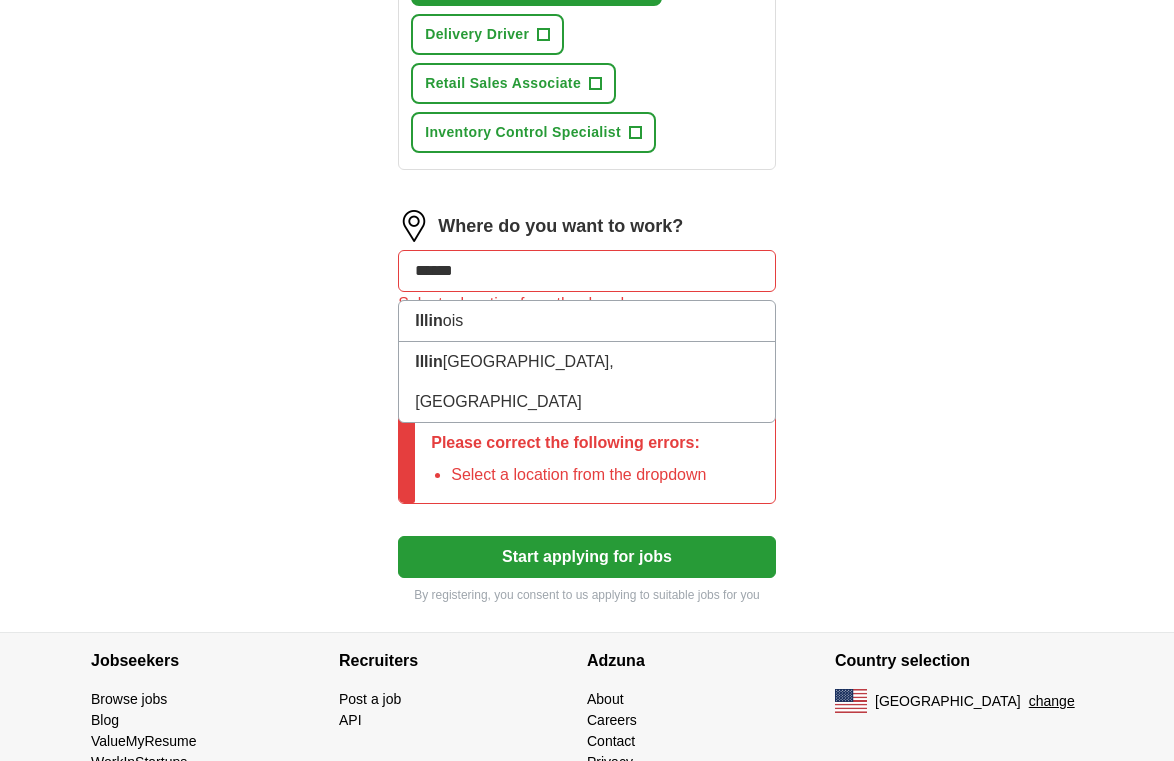 type on "*******" 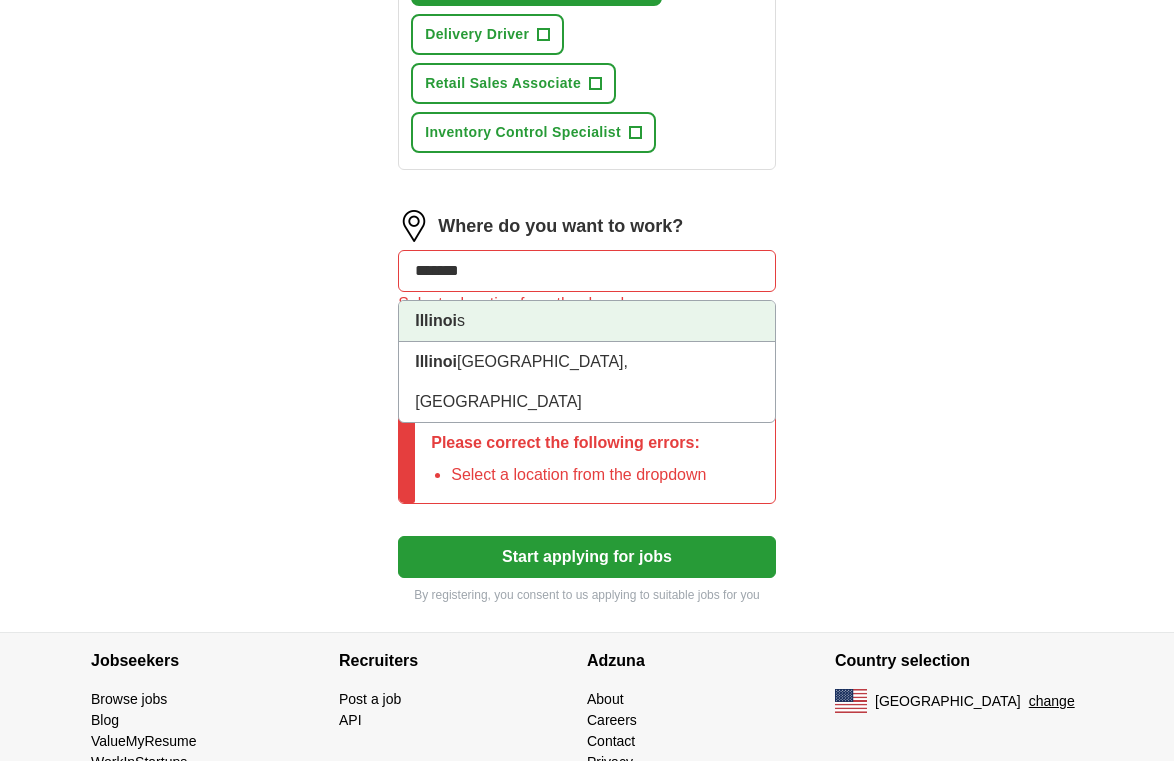 click on "Illinoi s" at bounding box center [587, 321] 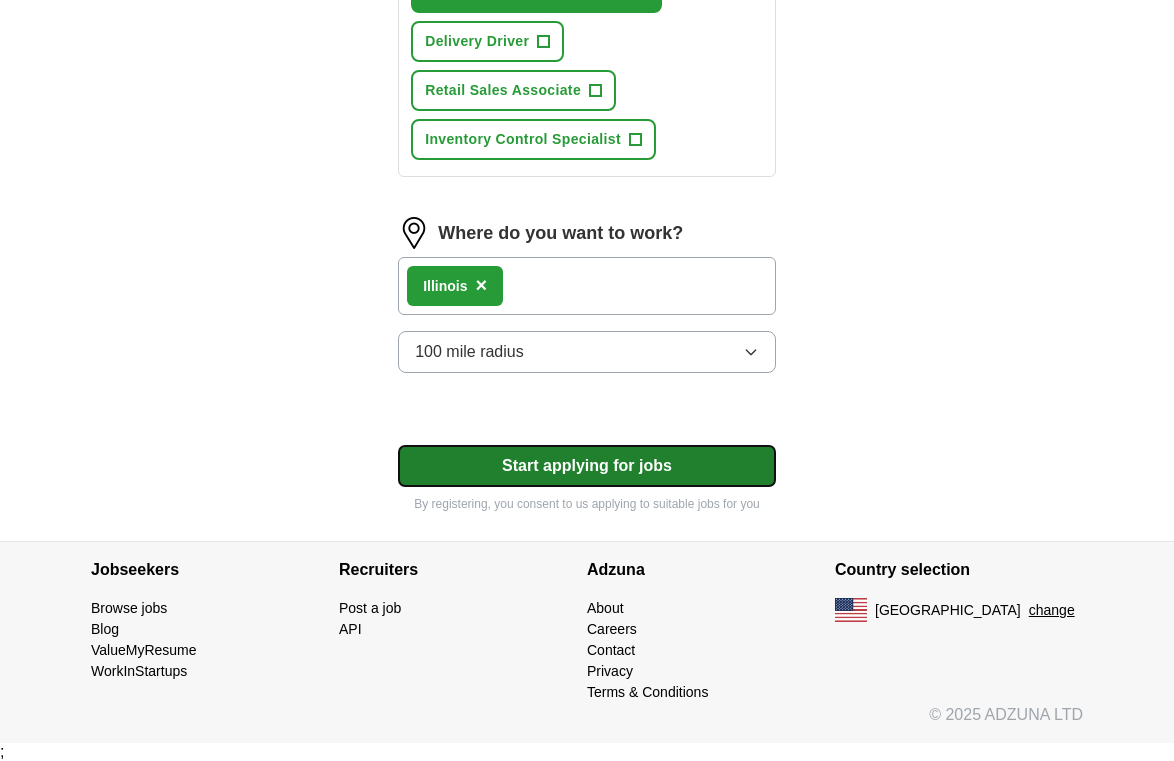 click on "Start applying for jobs" at bounding box center [587, 466] 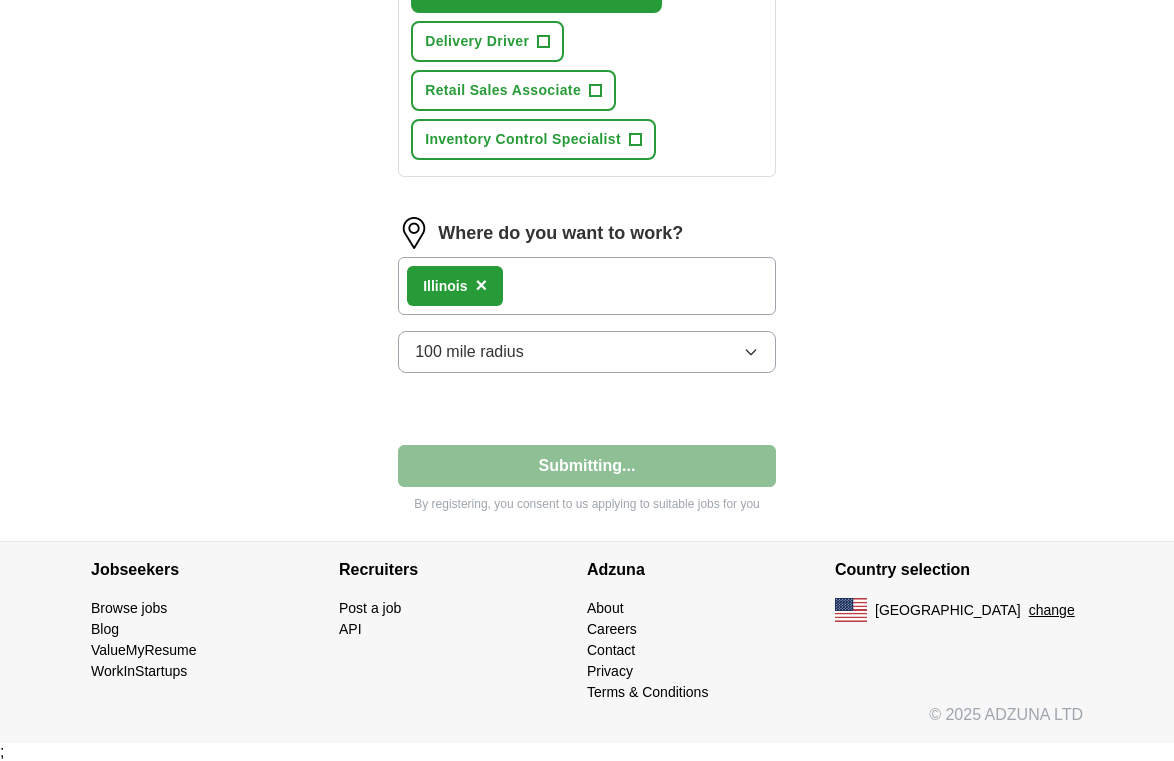 select on "**" 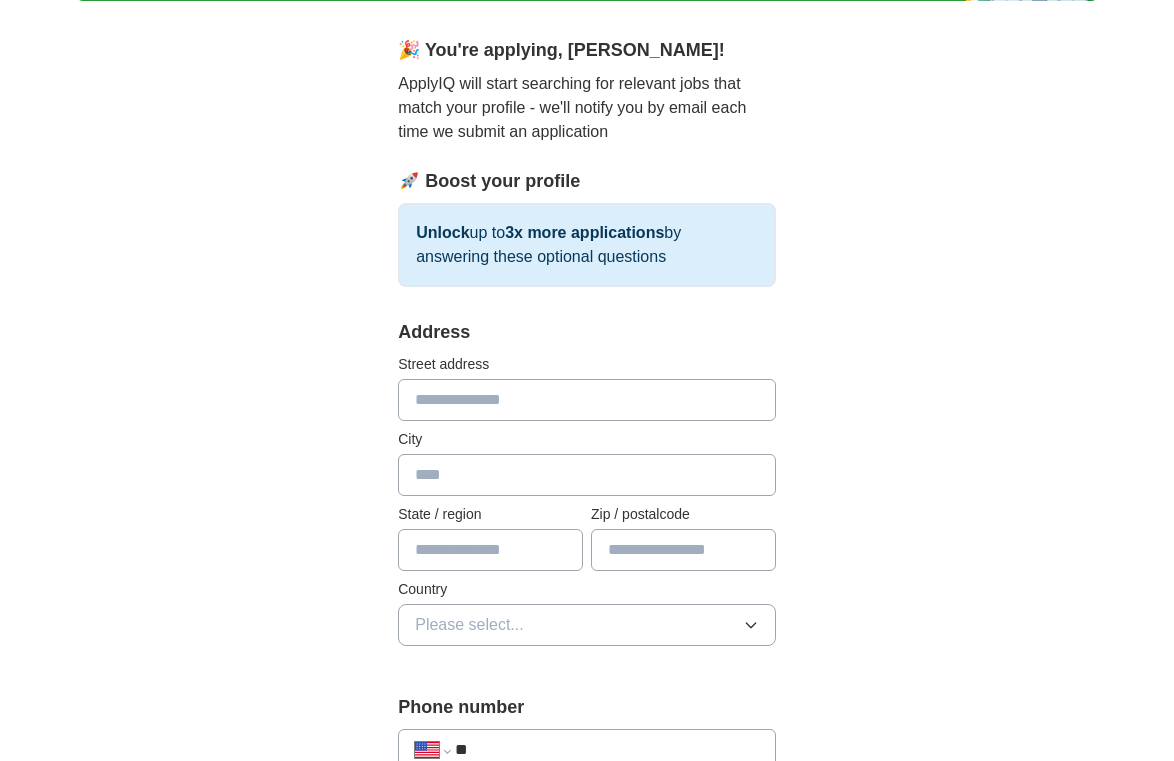scroll, scrollTop: 424, scrollLeft: 0, axis: vertical 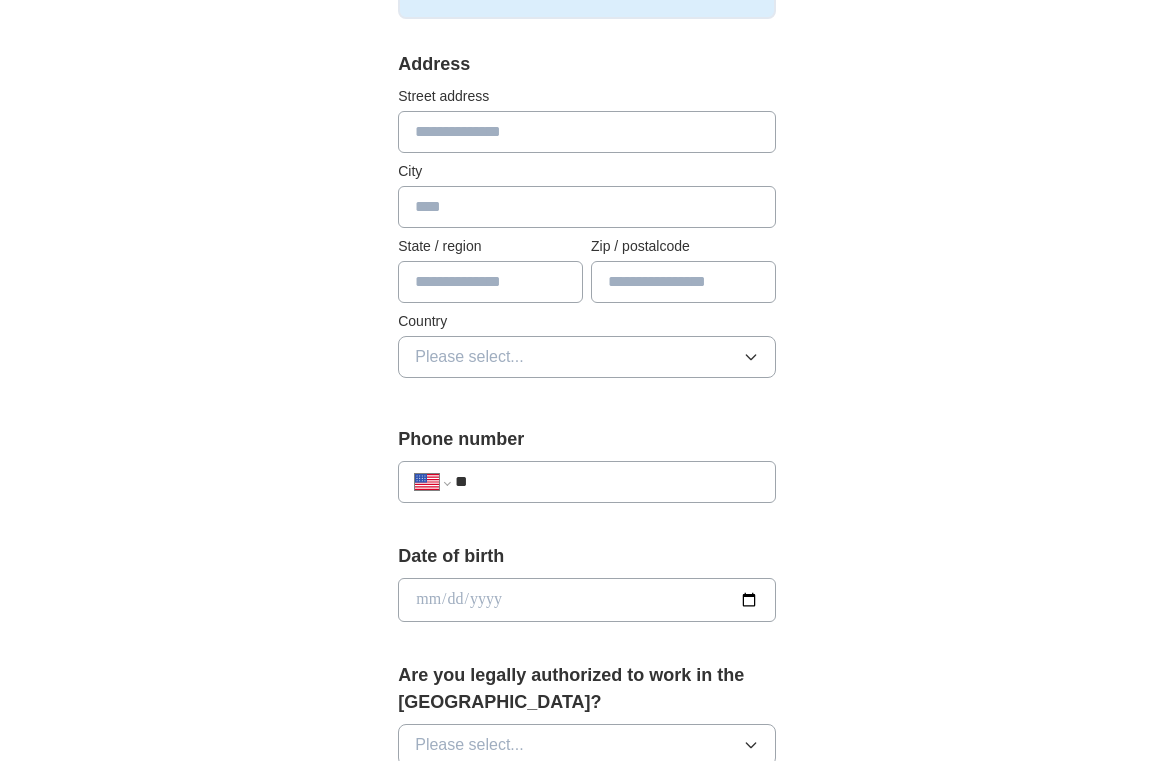 click at bounding box center [587, 132] 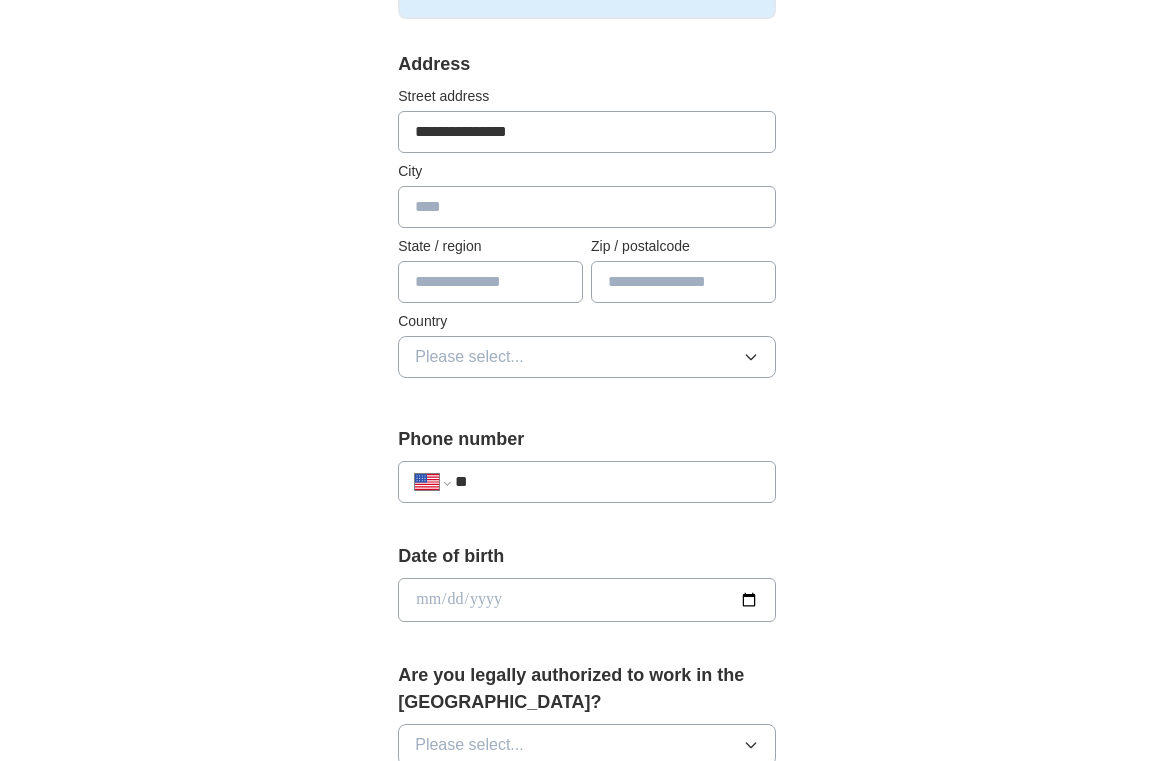 type on "**********" 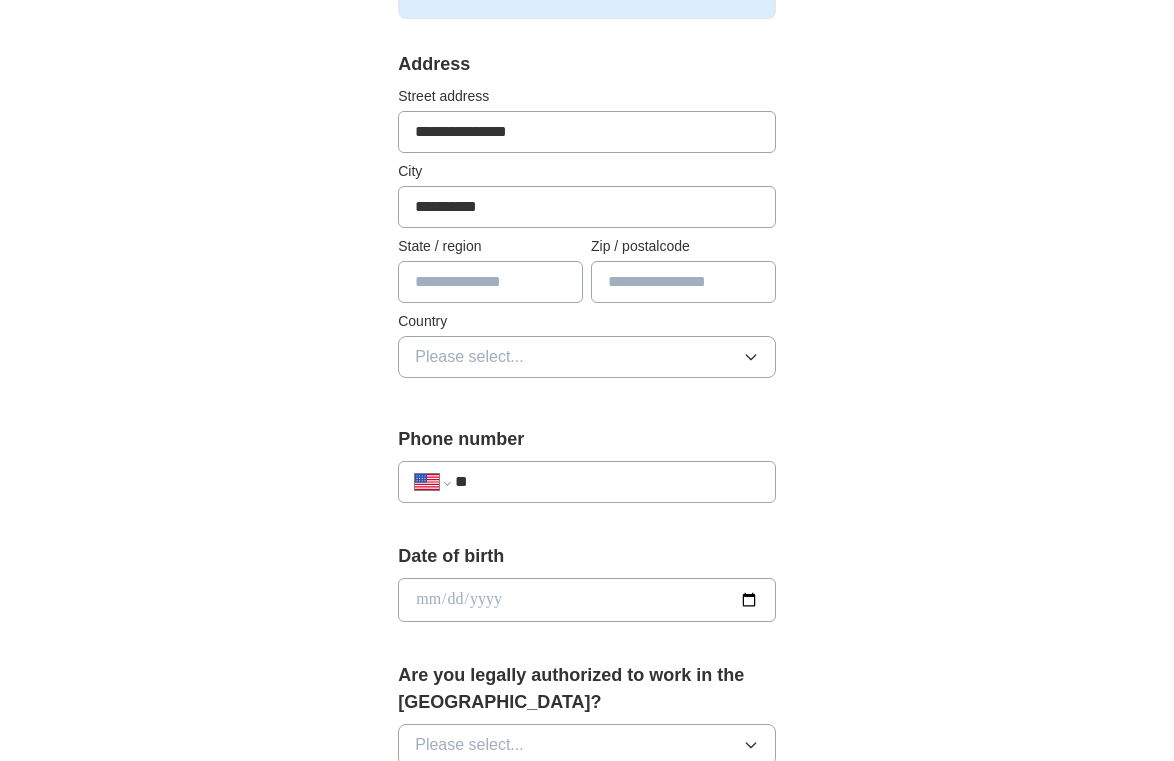 type on "**" 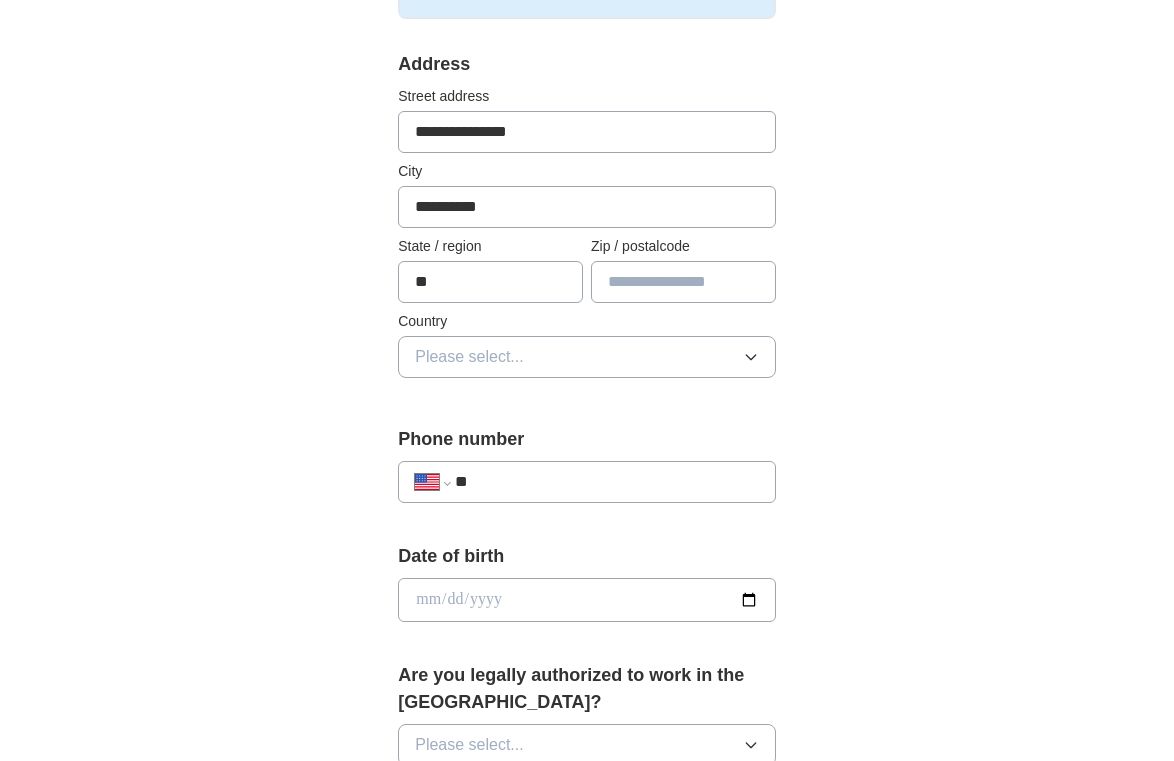 type on "*****" 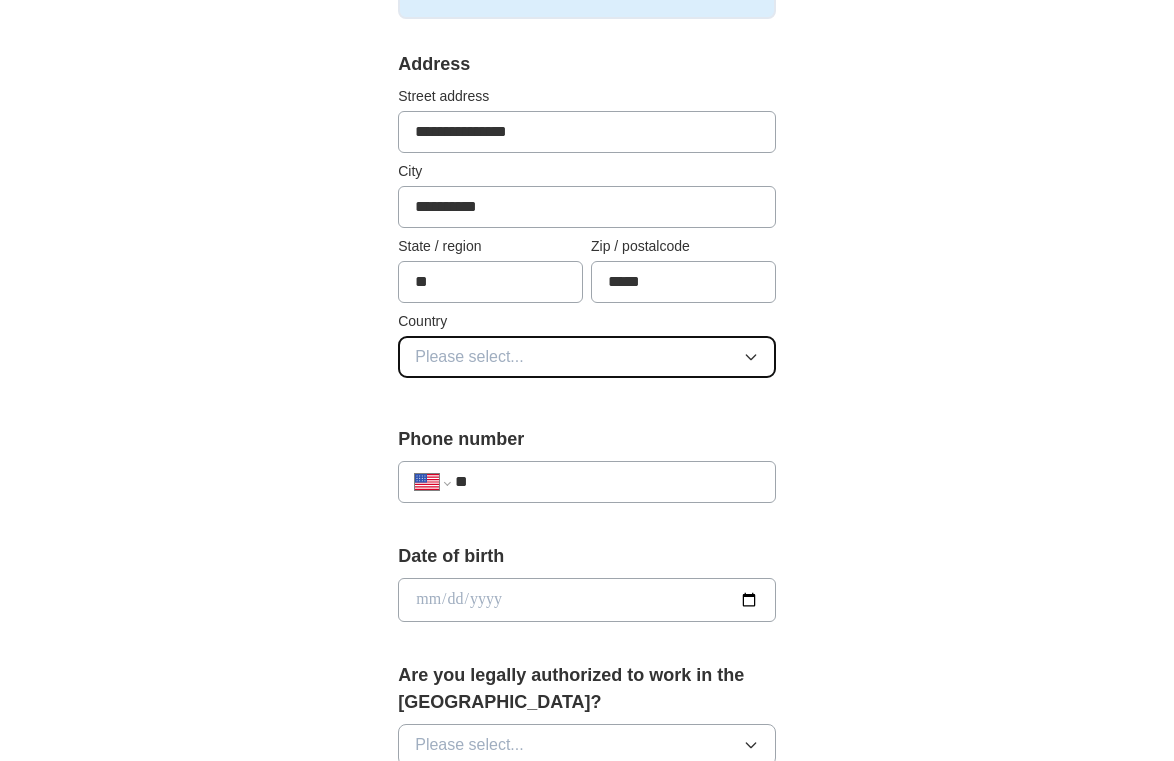click on "Please select..." at bounding box center (587, 357) 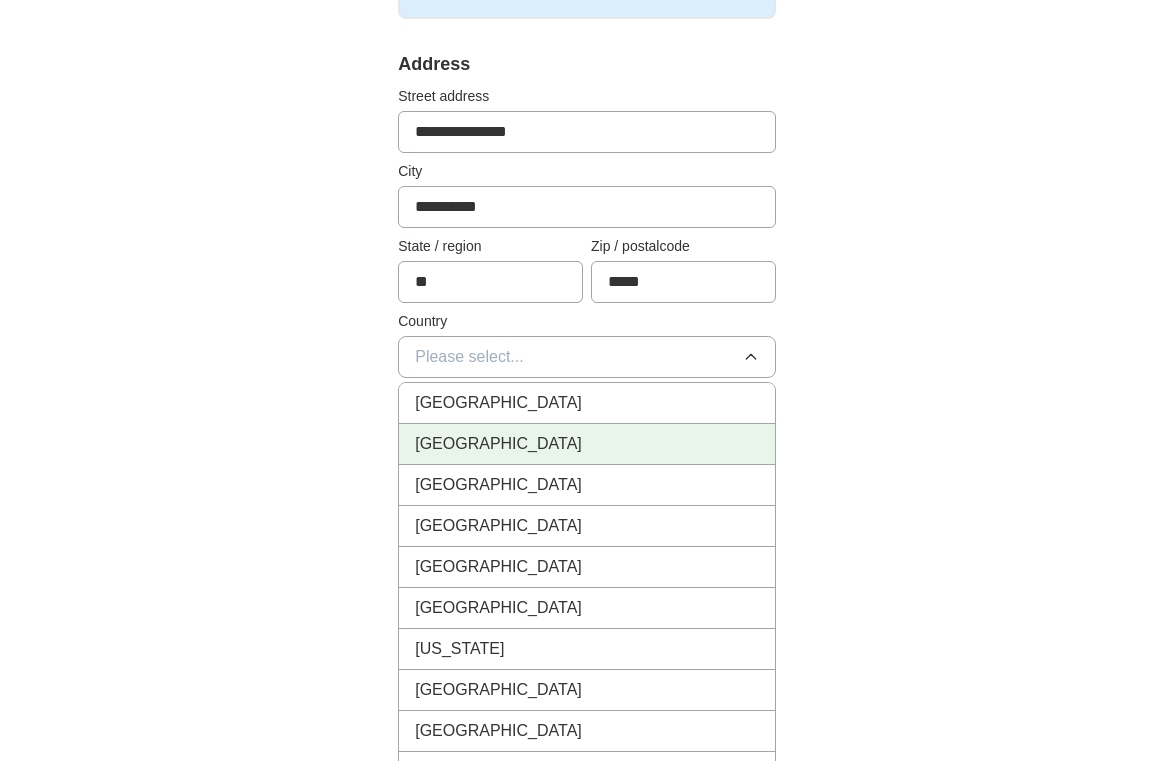 click on "[GEOGRAPHIC_DATA]" at bounding box center (587, 444) 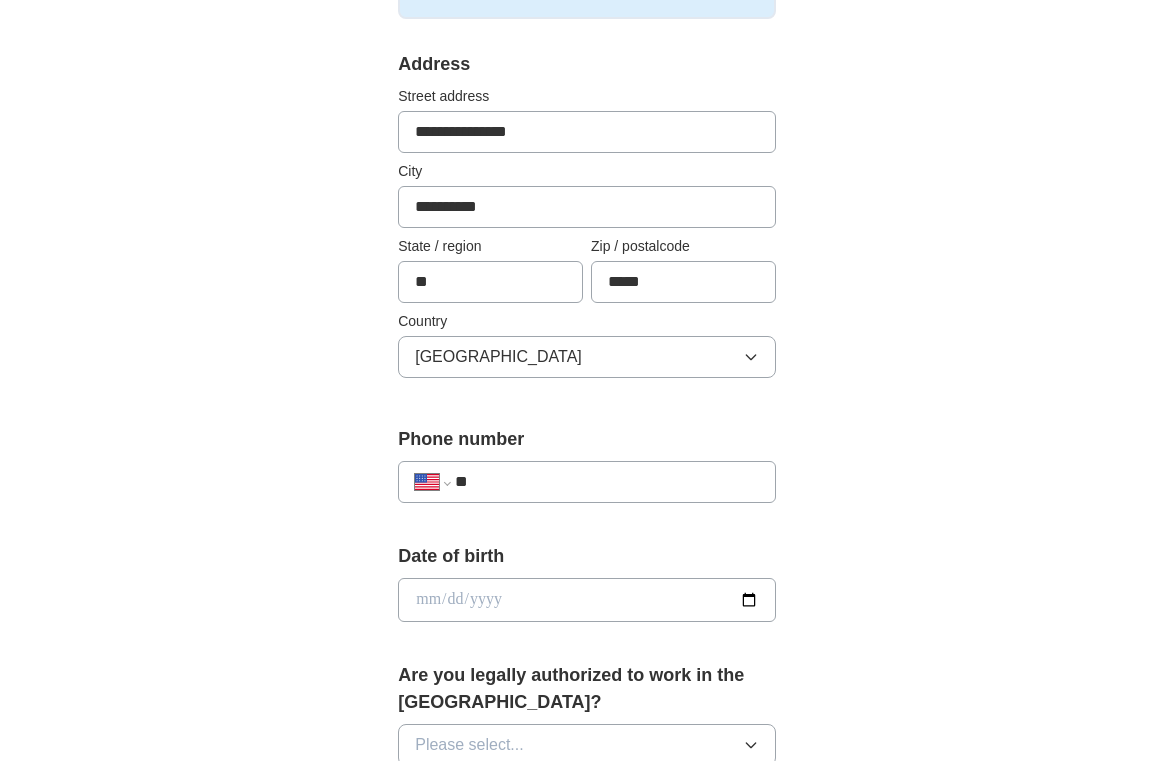 click on "**" at bounding box center (607, 482) 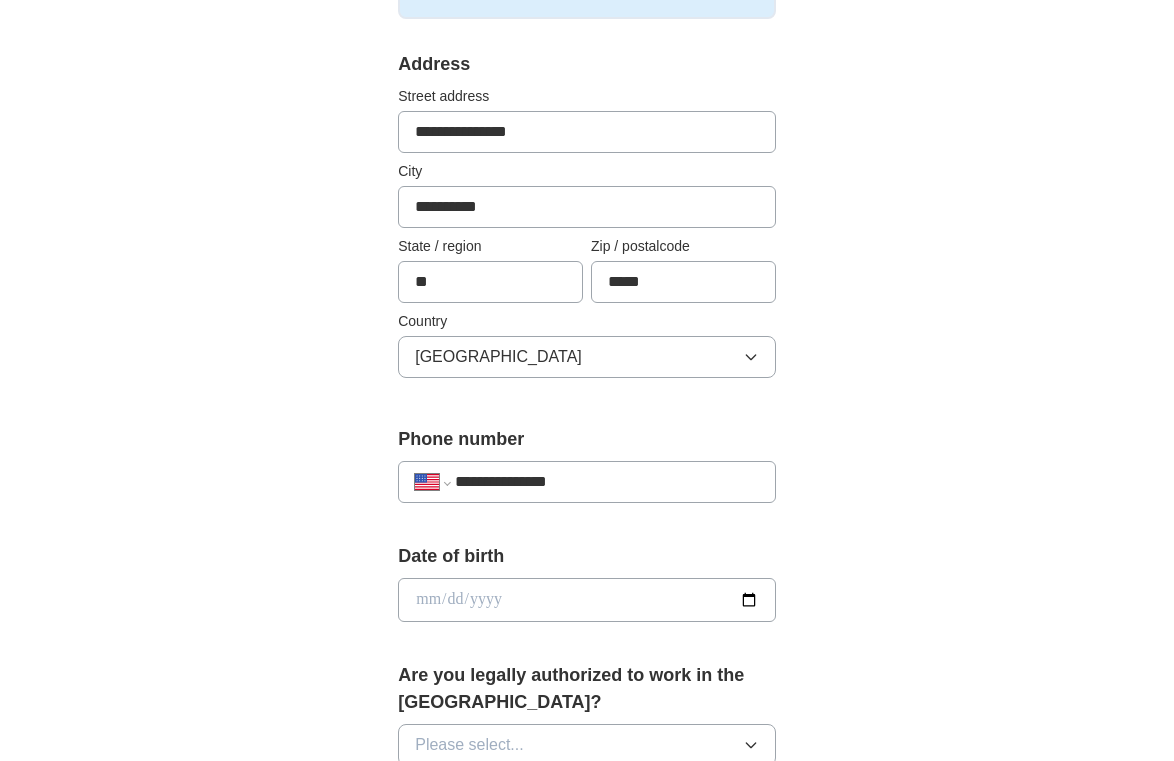 type on "**********" 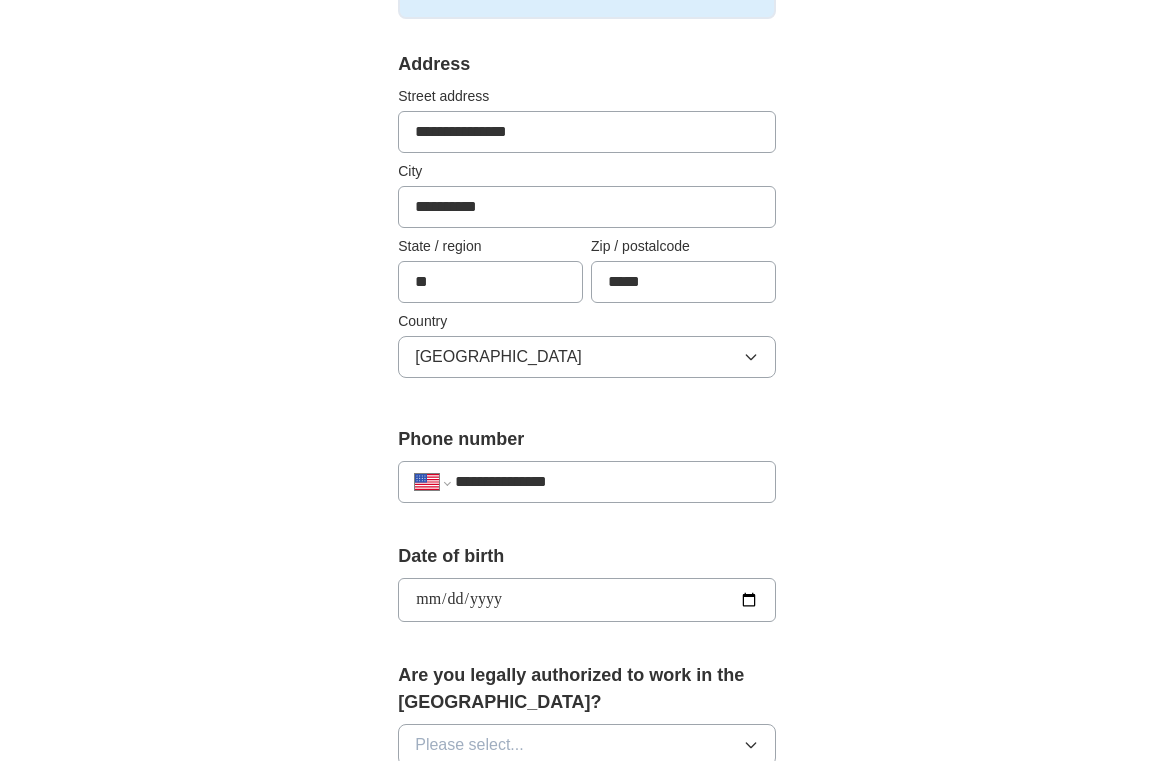 type on "**********" 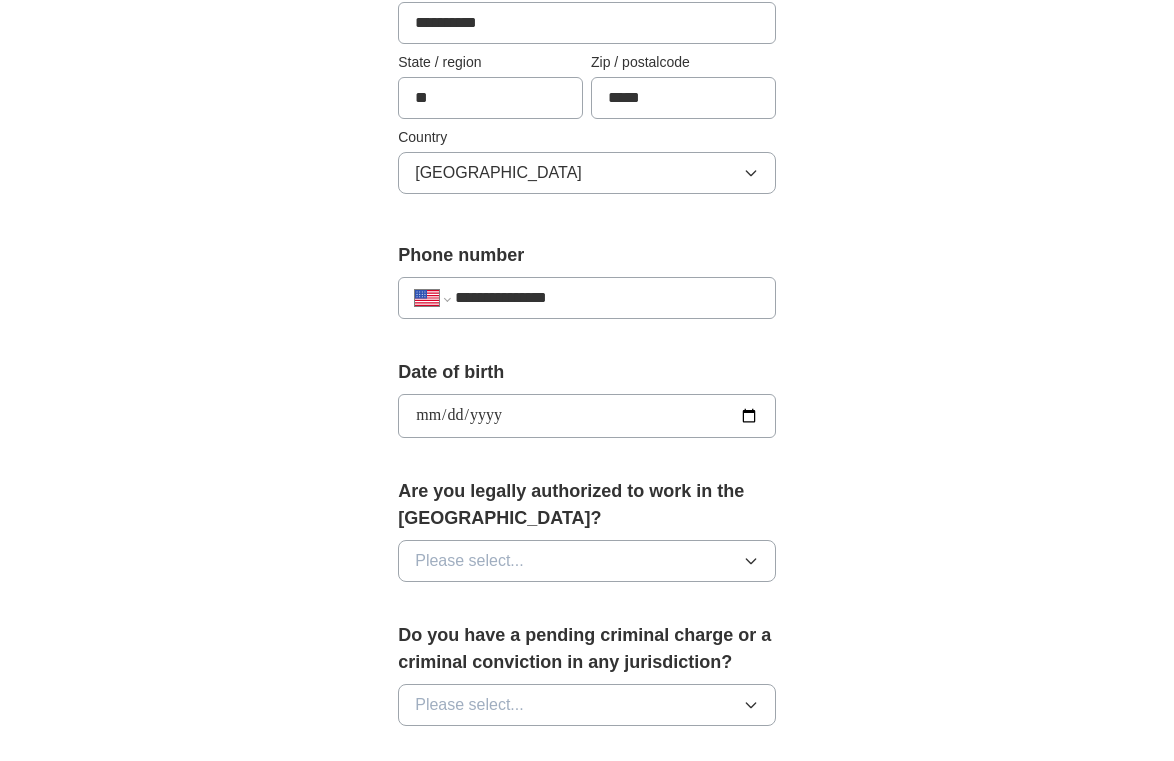scroll, scrollTop: 616, scrollLeft: 0, axis: vertical 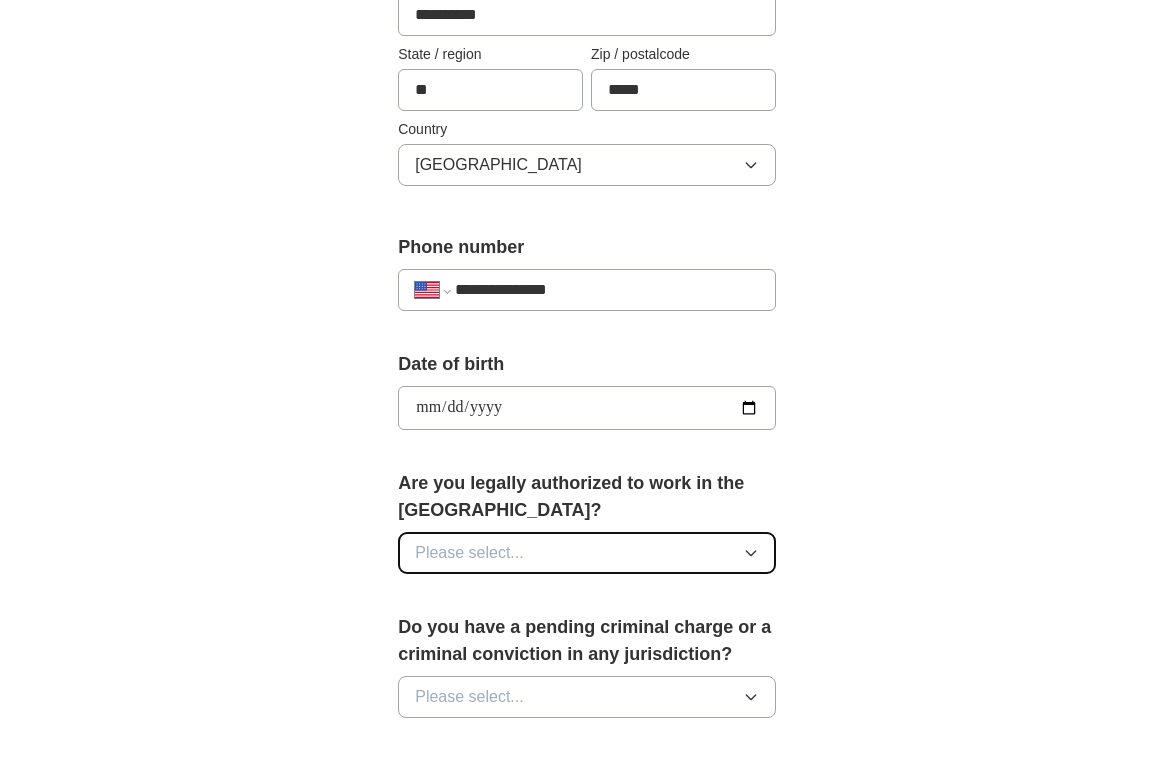 click on "Please select..." at bounding box center [587, 553] 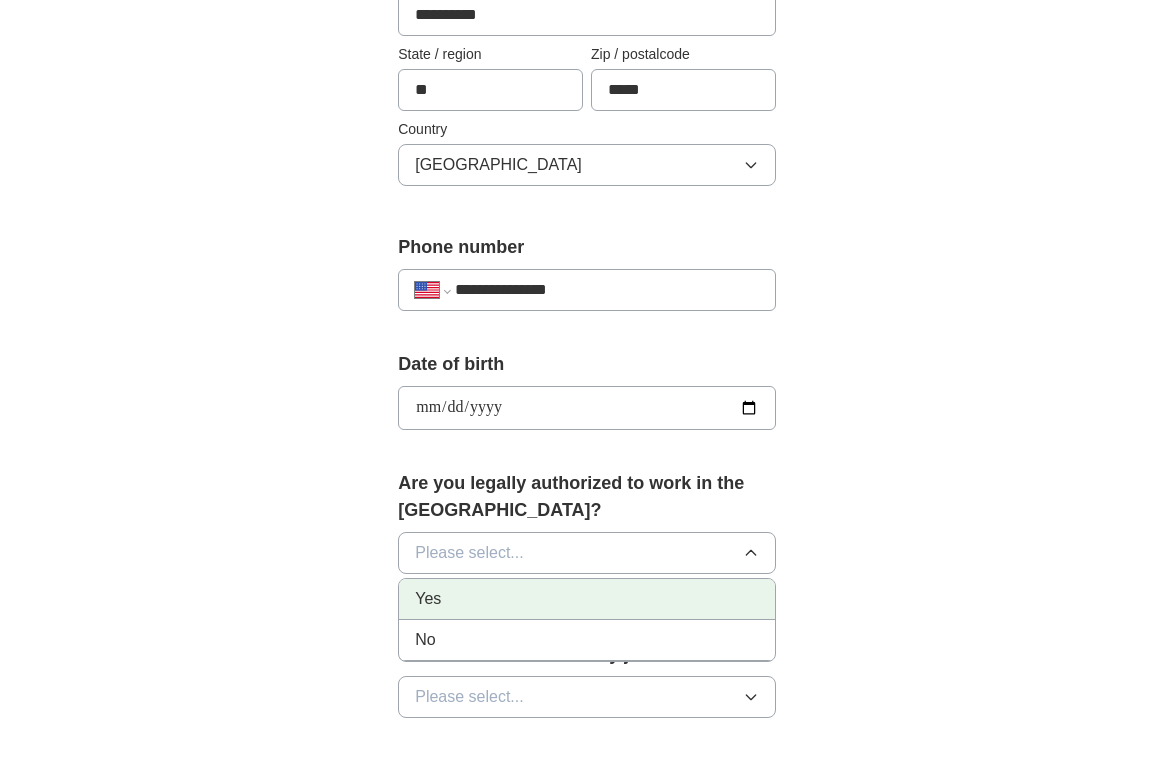 click on "Yes" at bounding box center [587, 599] 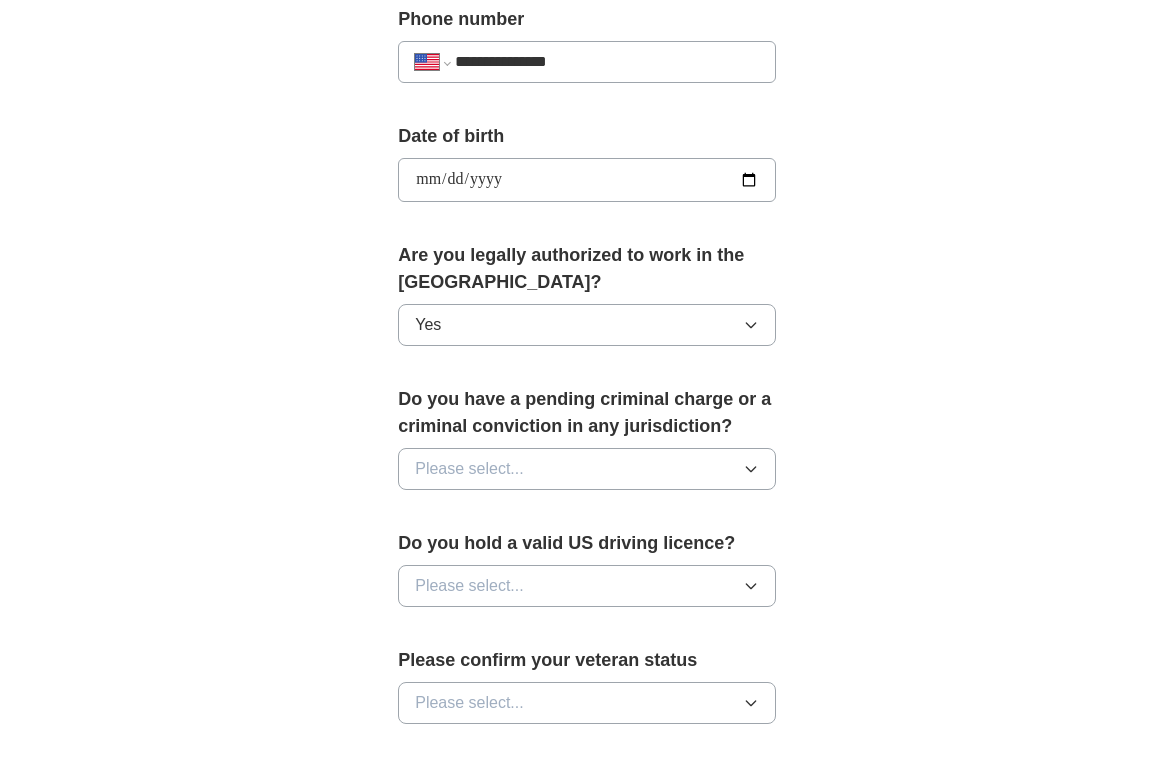 scroll, scrollTop: 847, scrollLeft: 0, axis: vertical 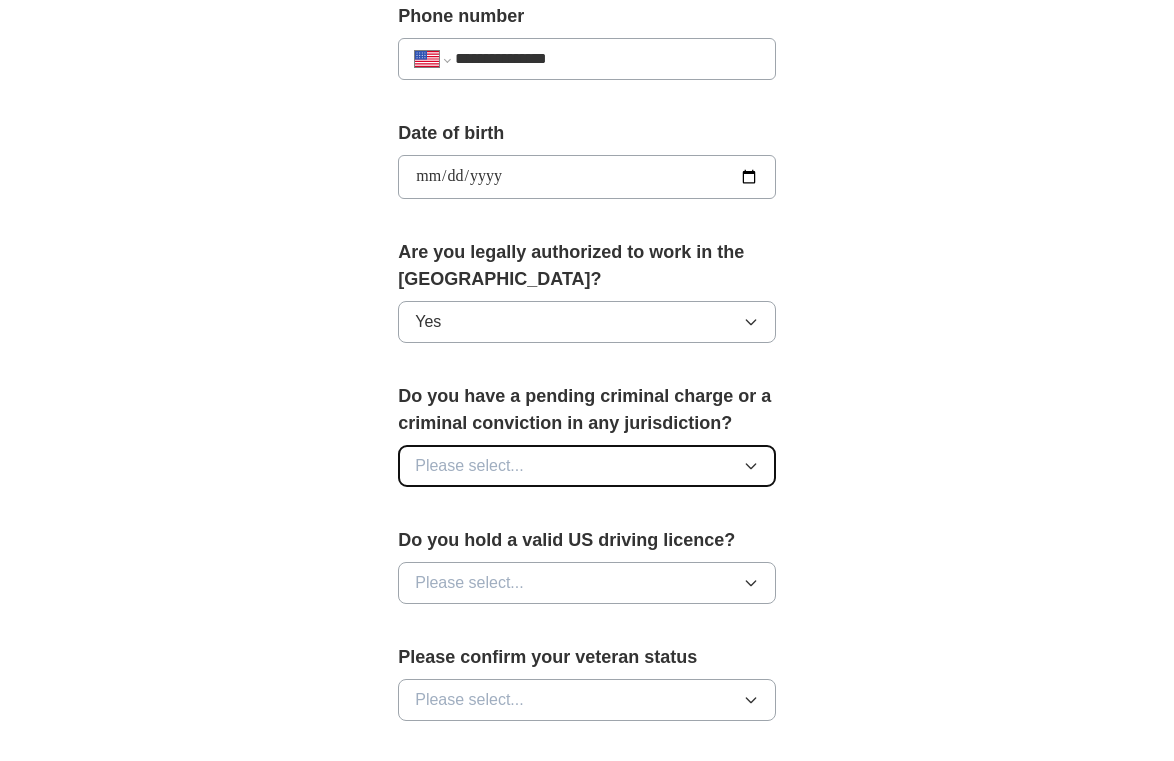click on "Please select..." at bounding box center (587, 466) 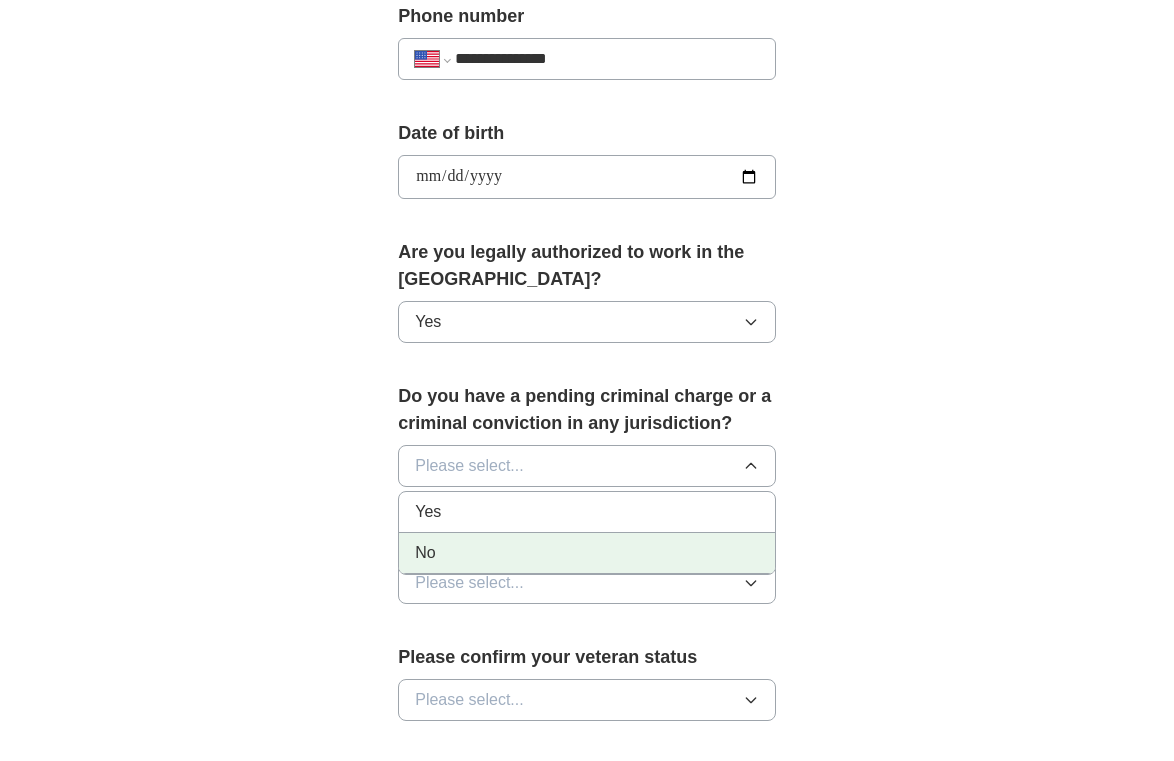 click on "No" at bounding box center (587, 553) 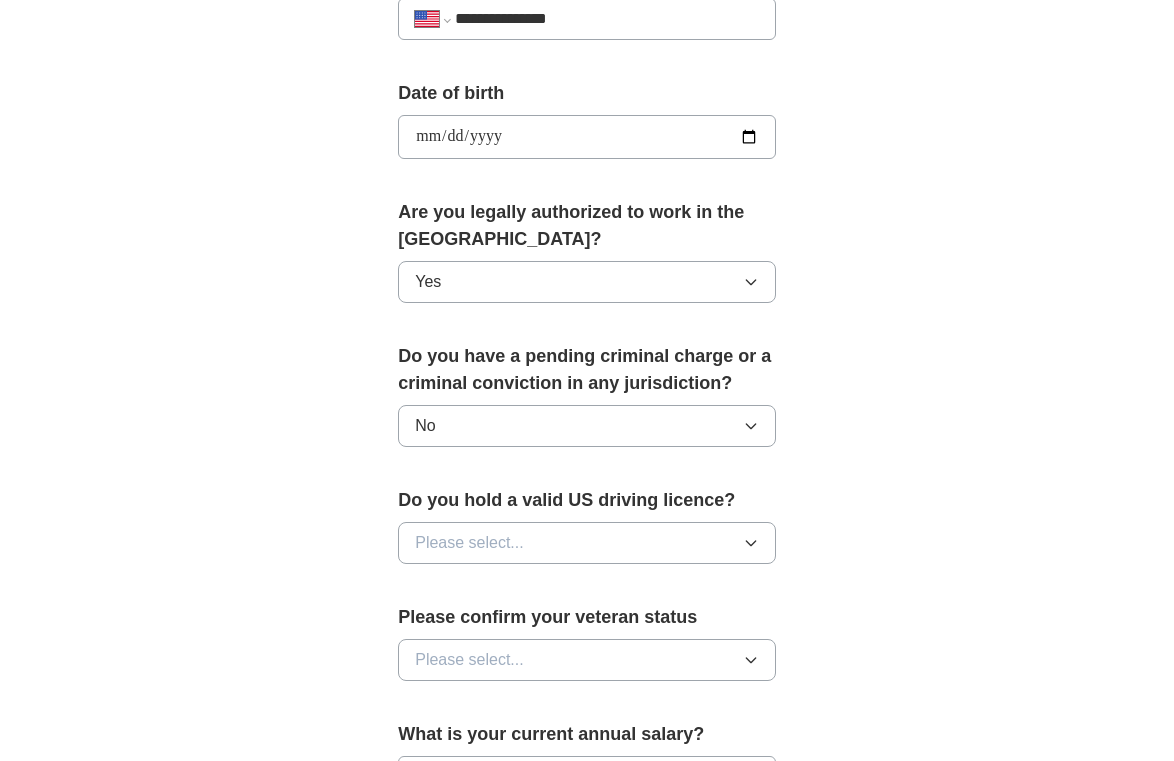 scroll, scrollTop: 888, scrollLeft: 0, axis: vertical 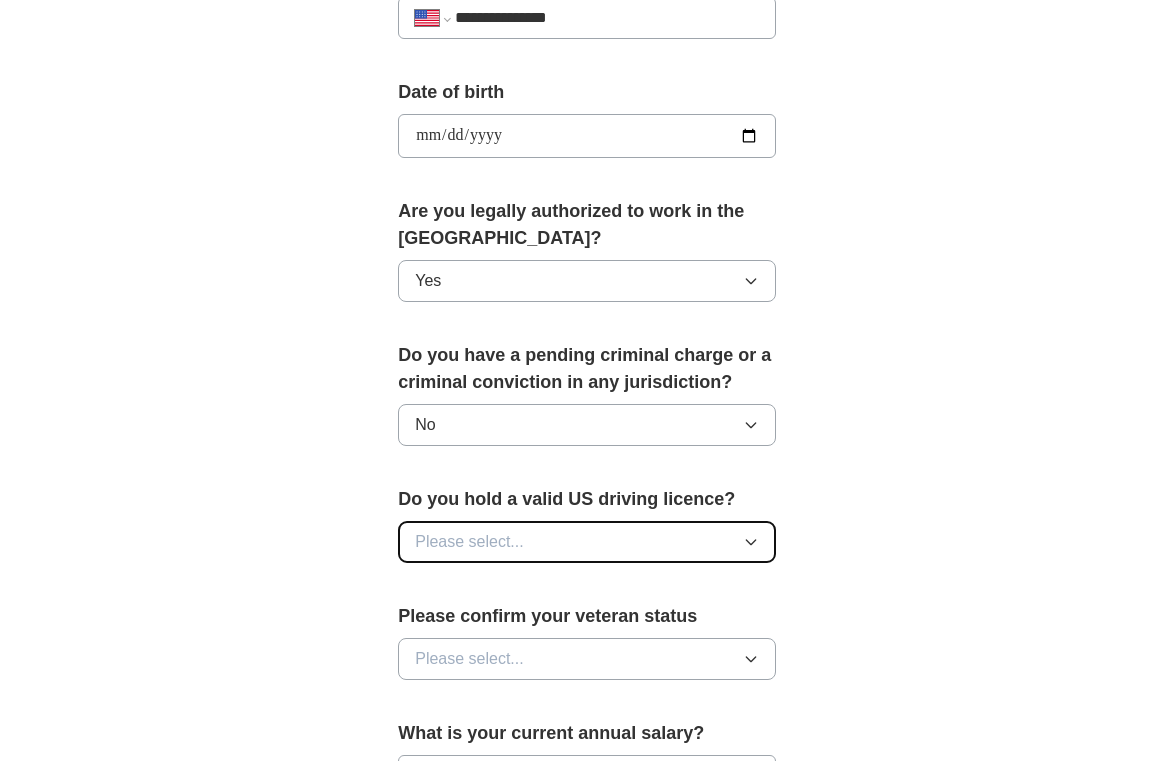 click on "Please select..." at bounding box center [587, 542] 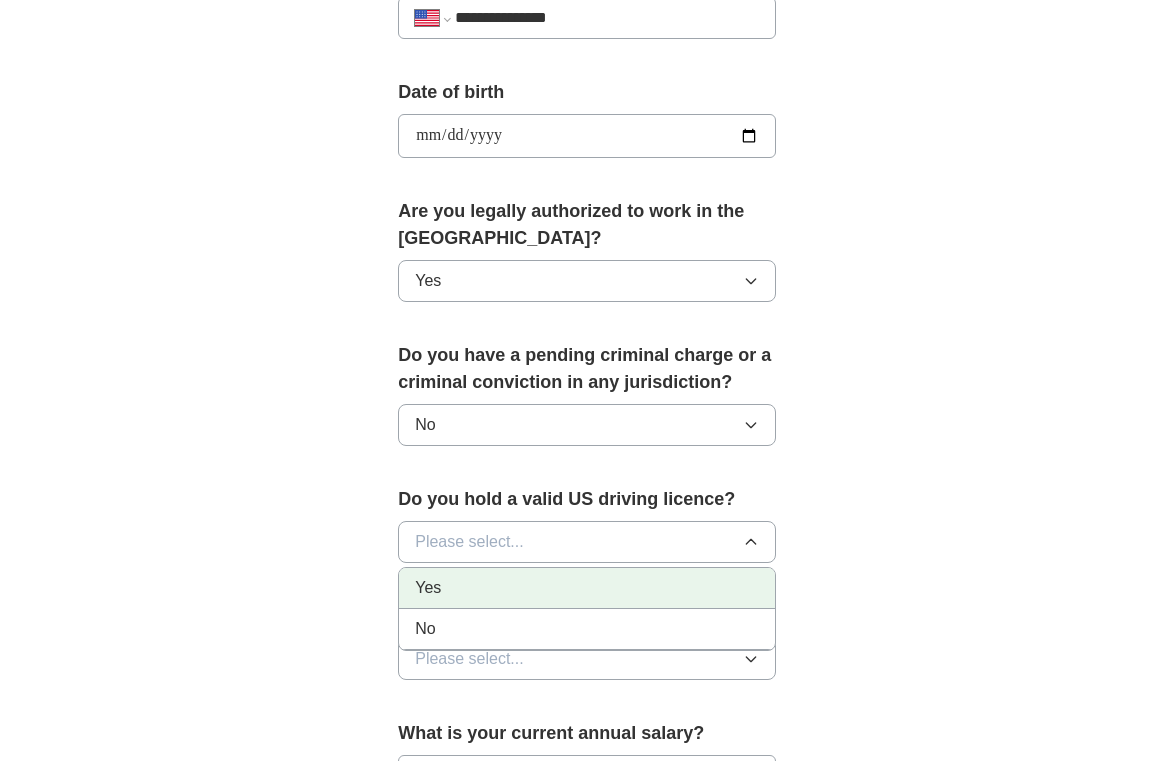click on "Yes" at bounding box center [587, 588] 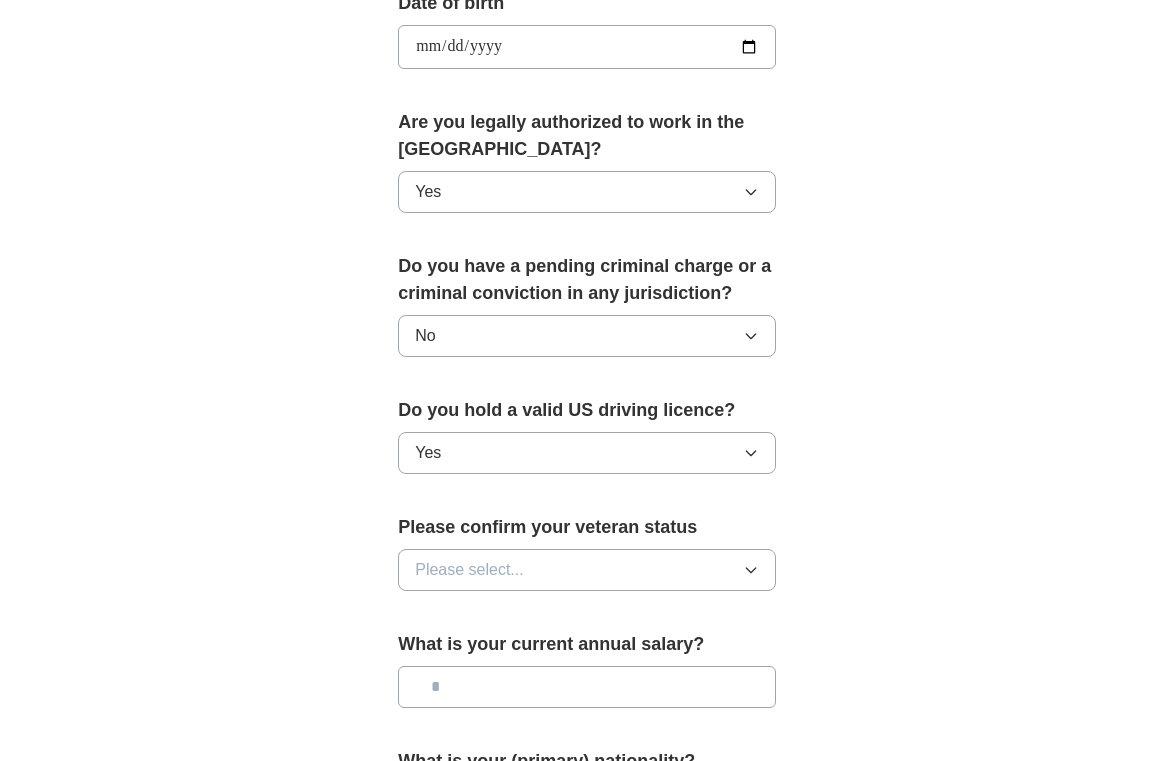 scroll, scrollTop: 990, scrollLeft: 0, axis: vertical 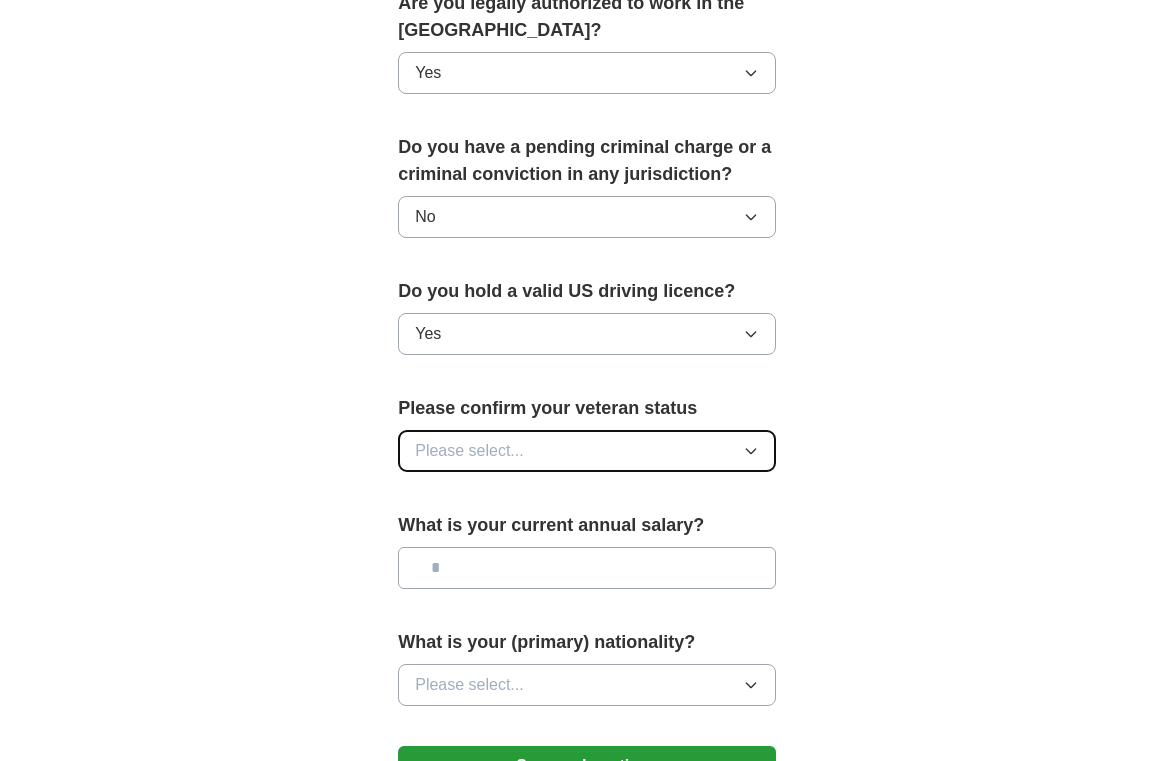 click on "Please select..." at bounding box center [587, 451] 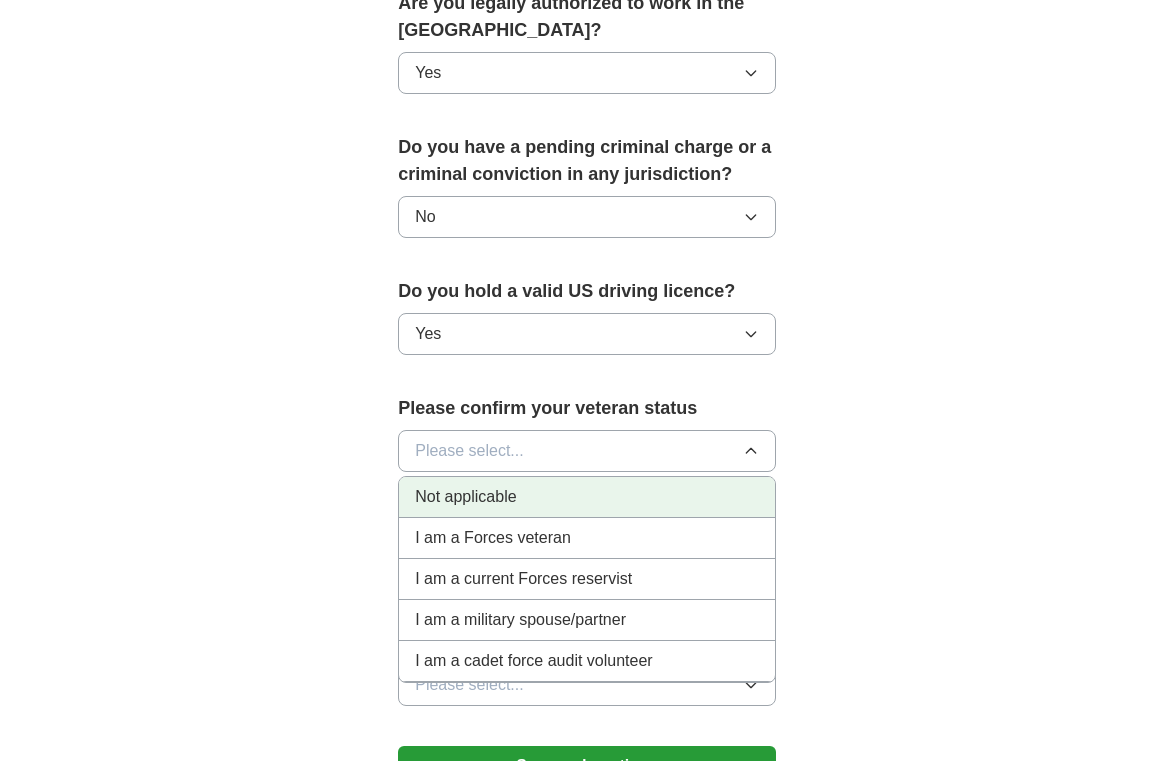 click on "Not applicable" at bounding box center (587, 497) 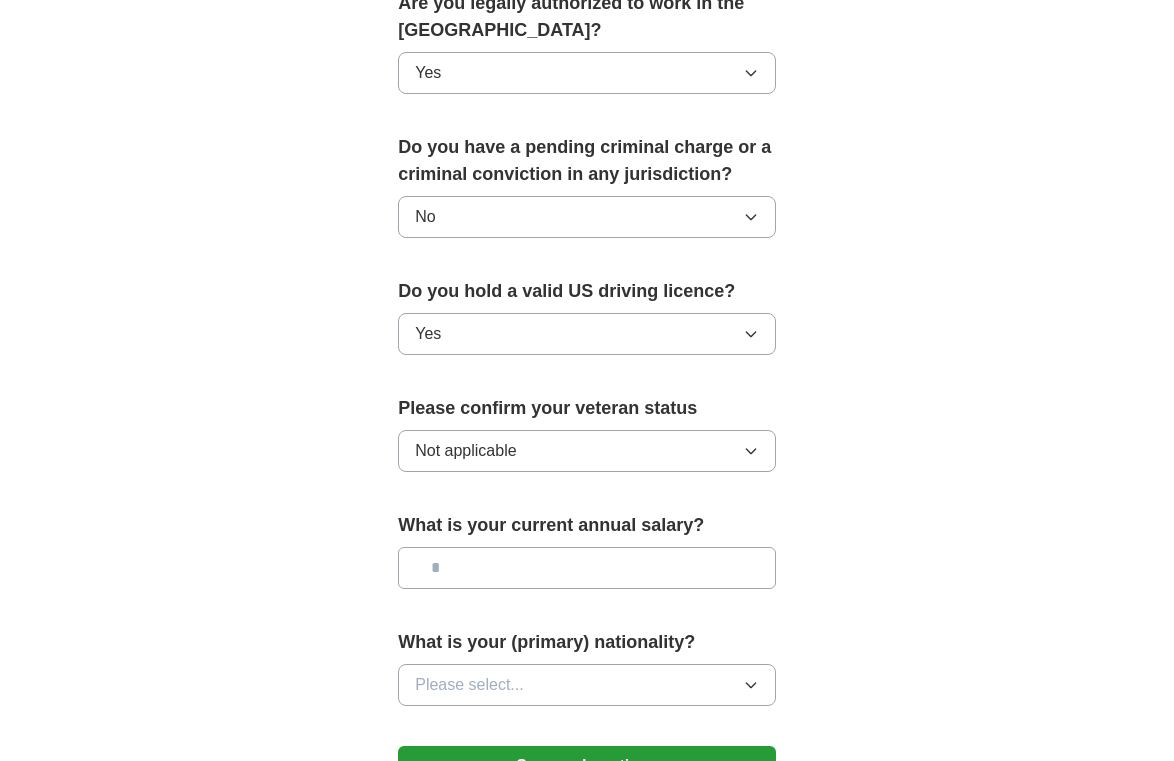 click at bounding box center [587, 568] 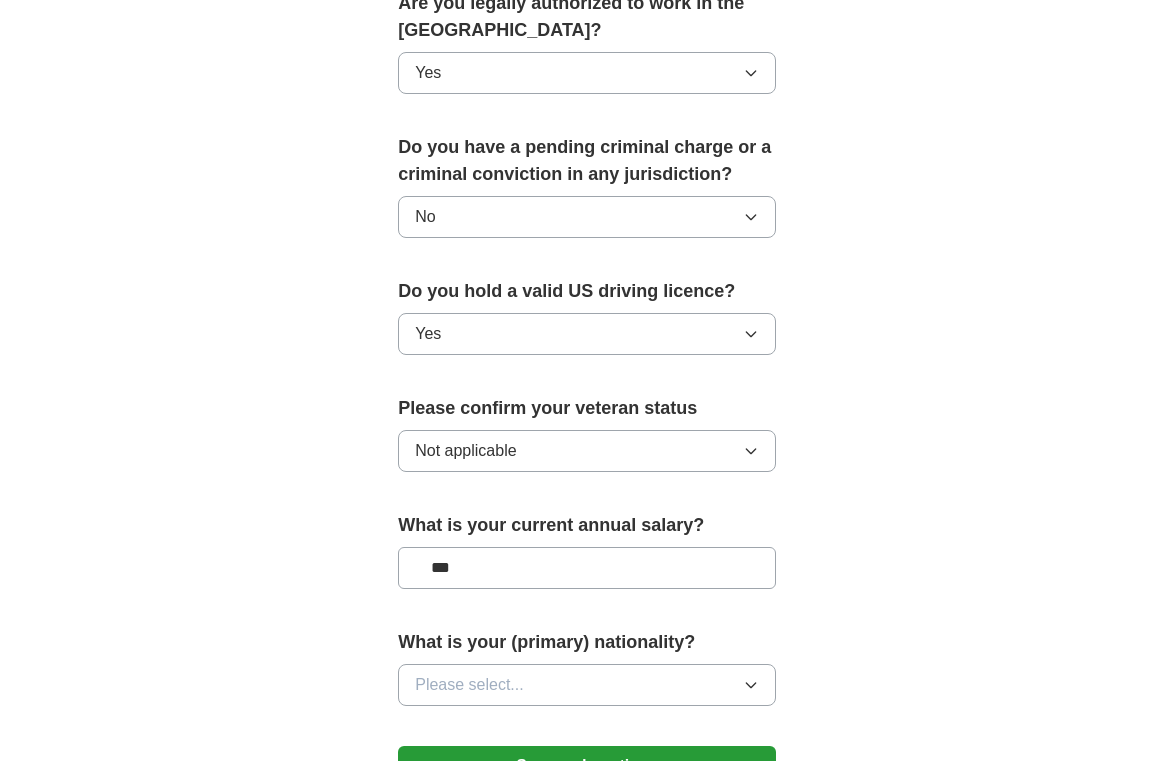 type on "***" 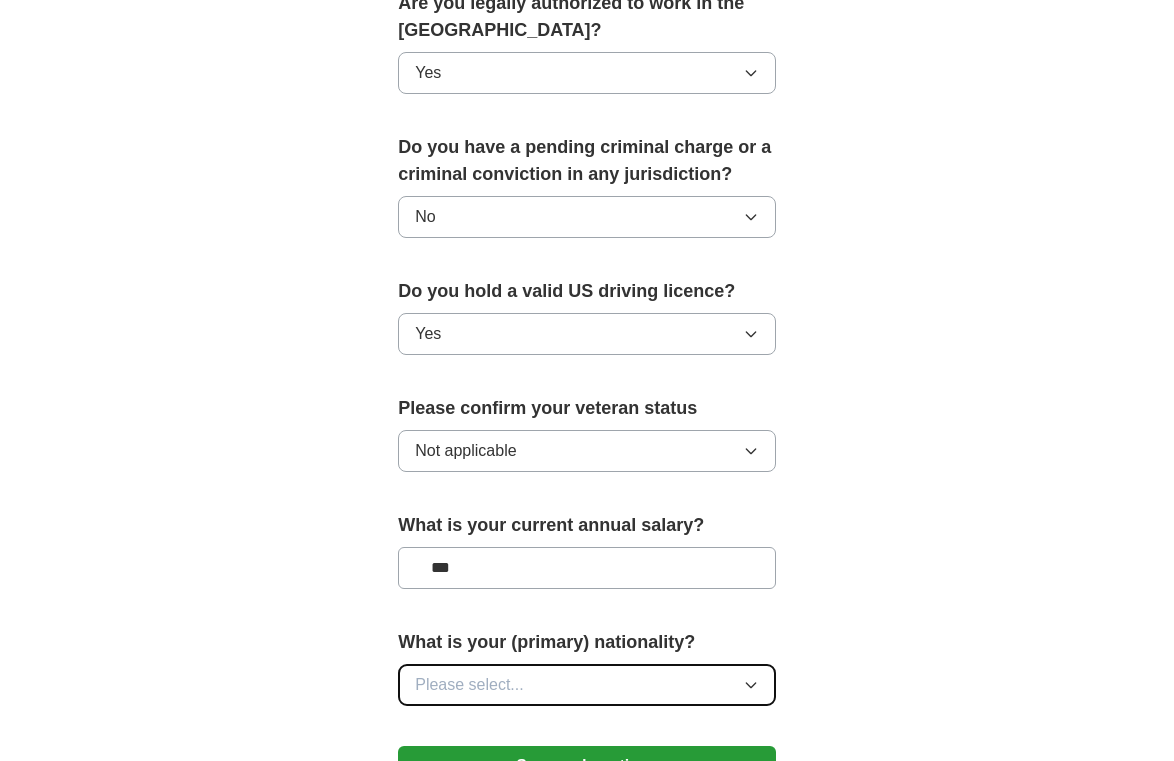 click on "Please select..." at bounding box center [587, 685] 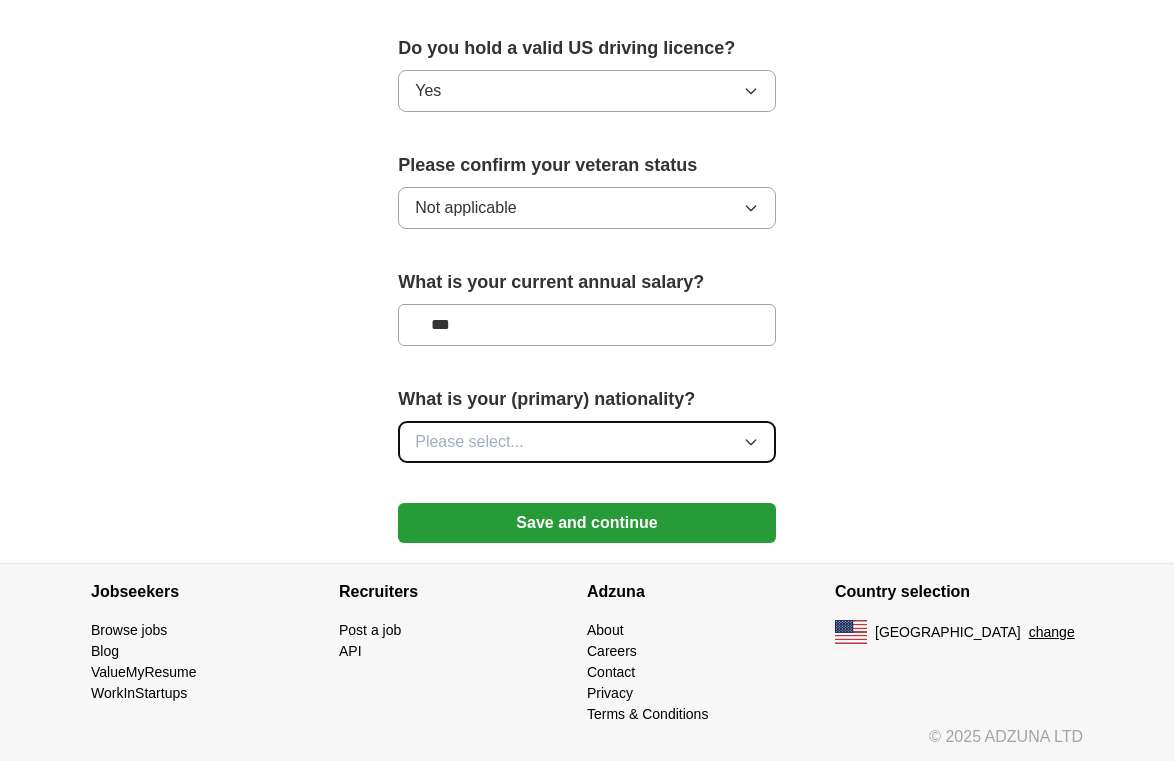 scroll, scrollTop: 1363, scrollLeft: 0, axis: vertical 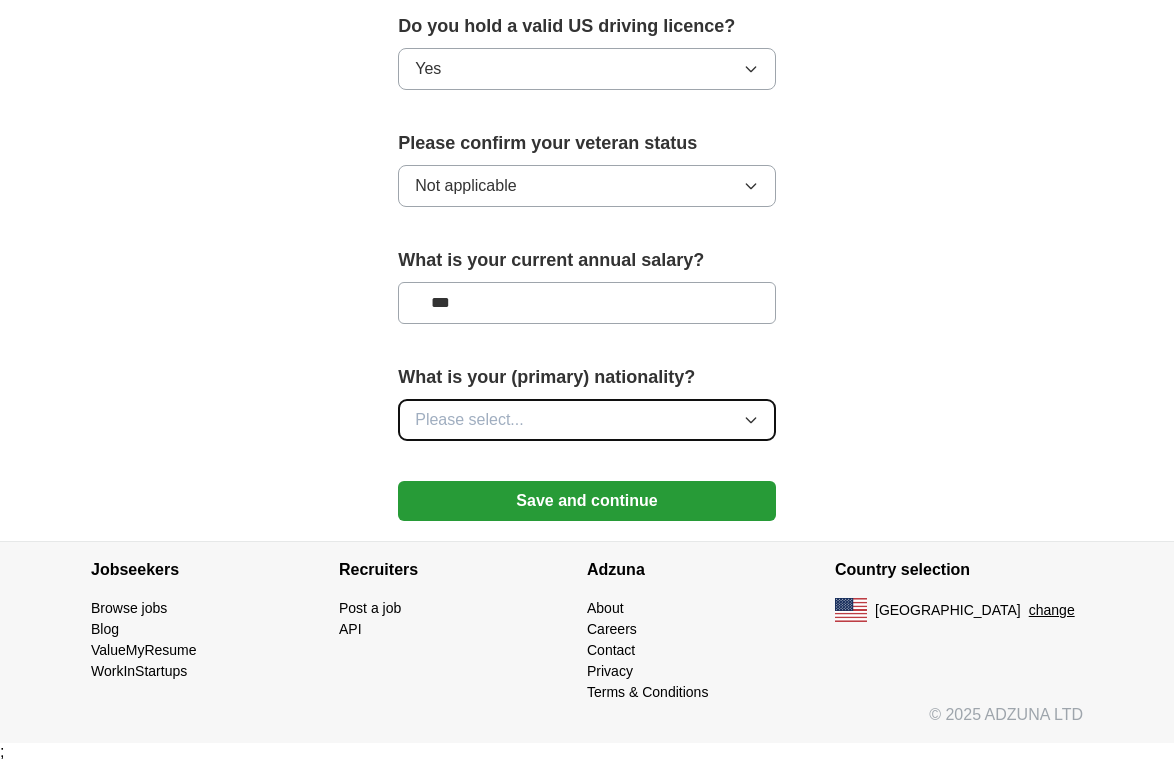 click 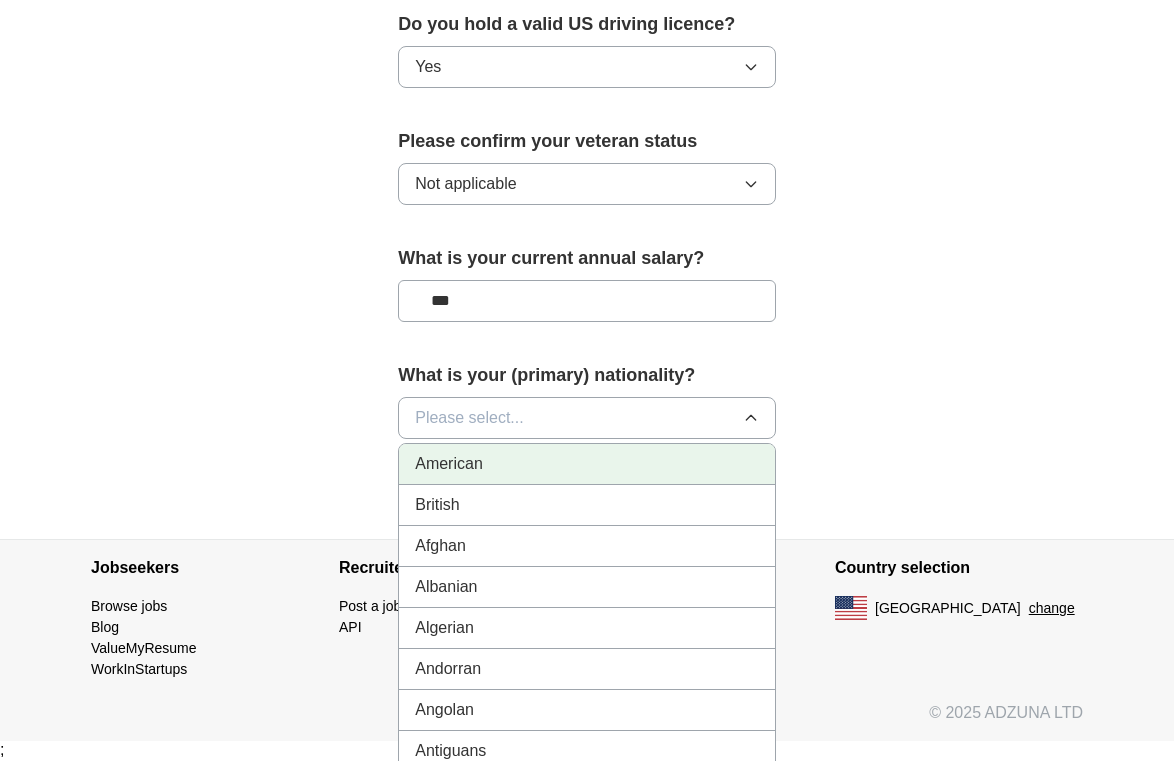 click on "American" at bounding box center (587, 464) 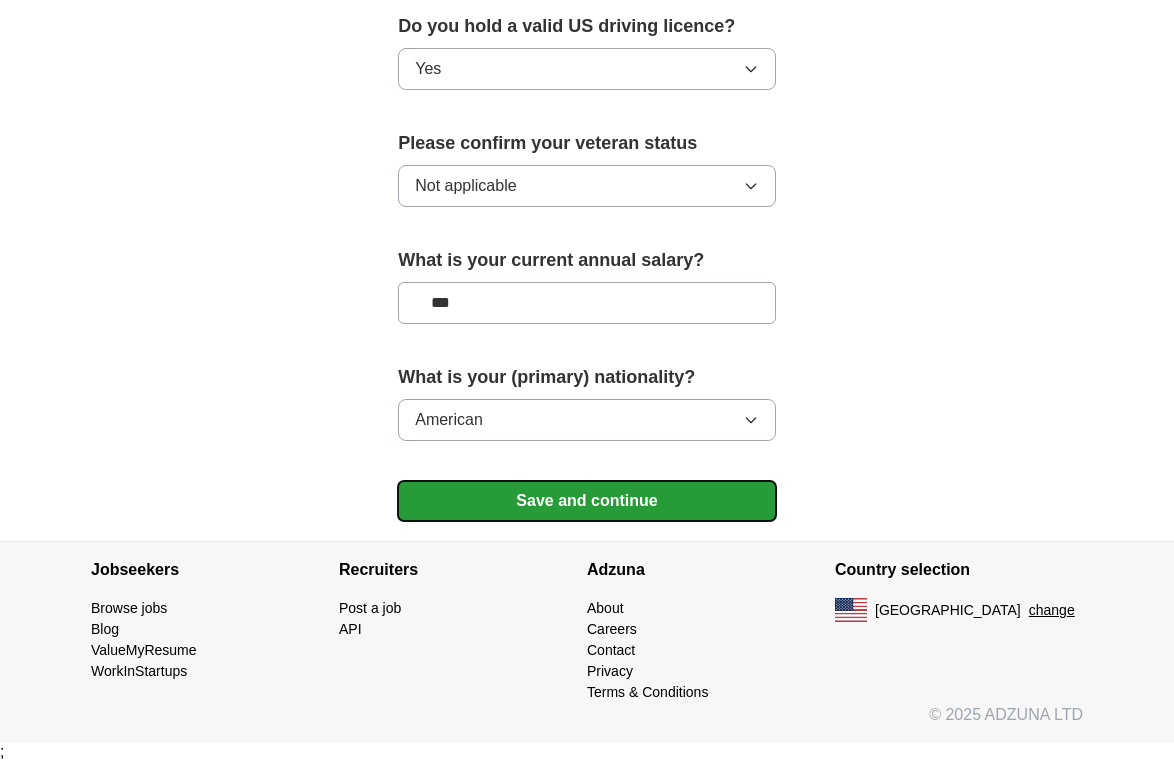 click on "Save and continue" at bounding box center (587, 501) 